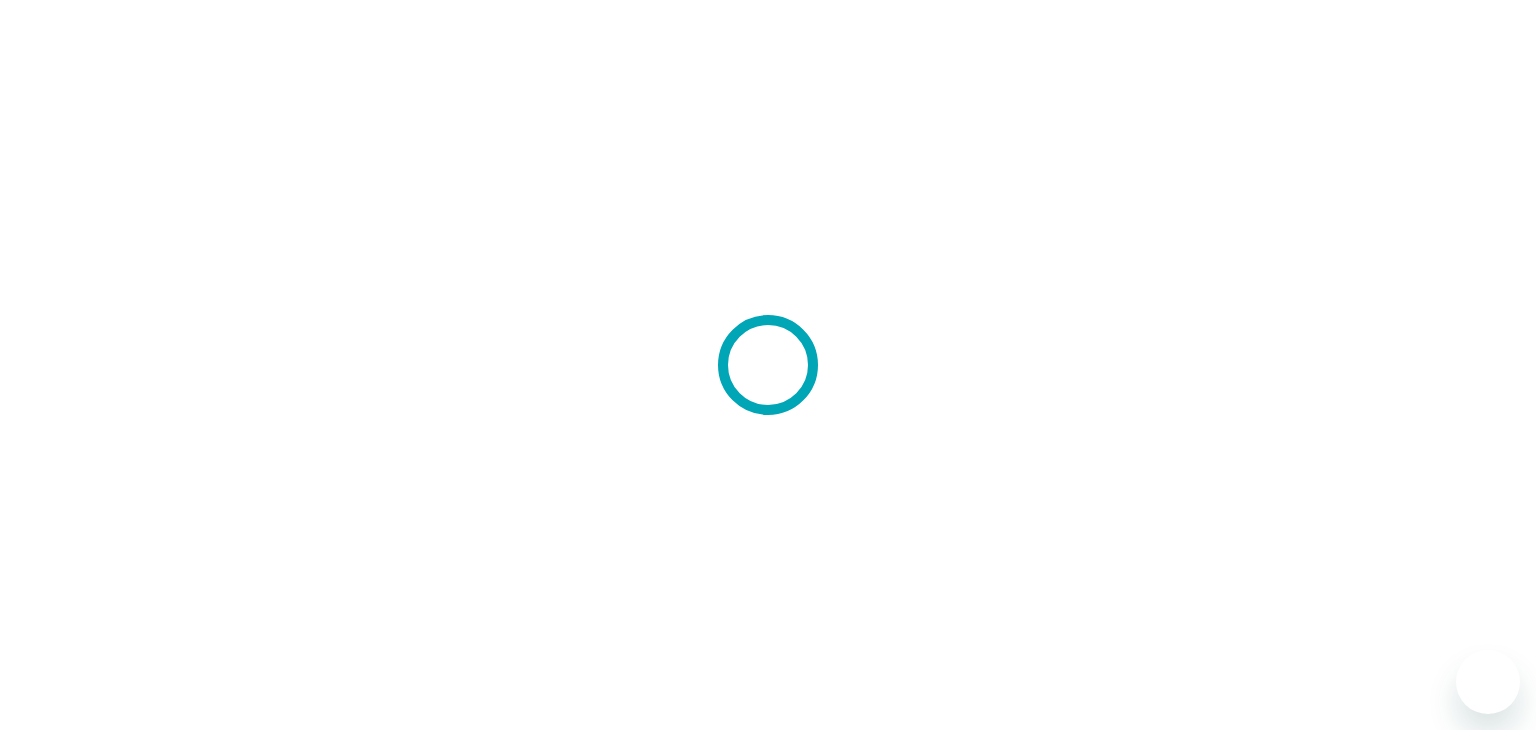 scroll, scrollTop: 0, scrollLeft: 0, axis: both 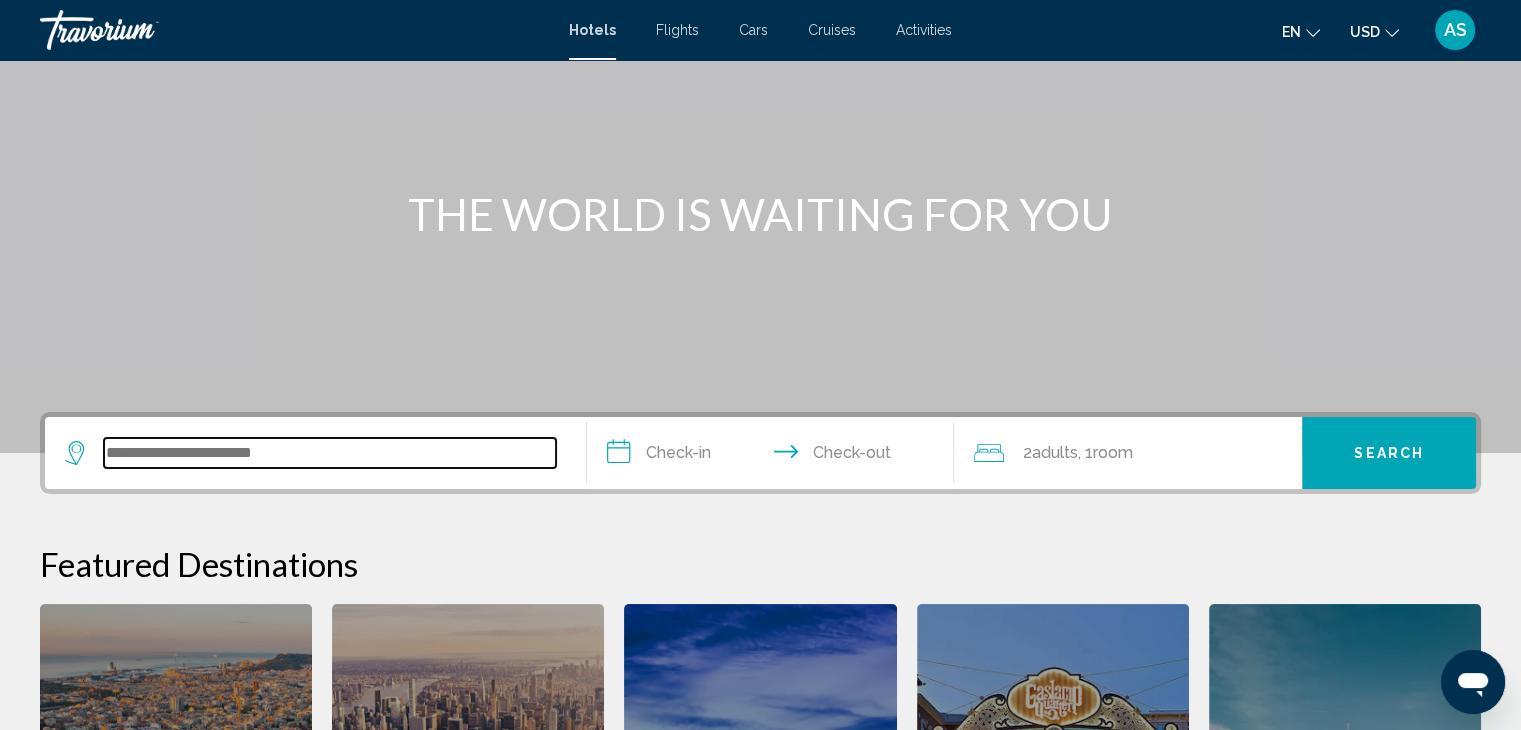 click at bounding box center (330, 453) 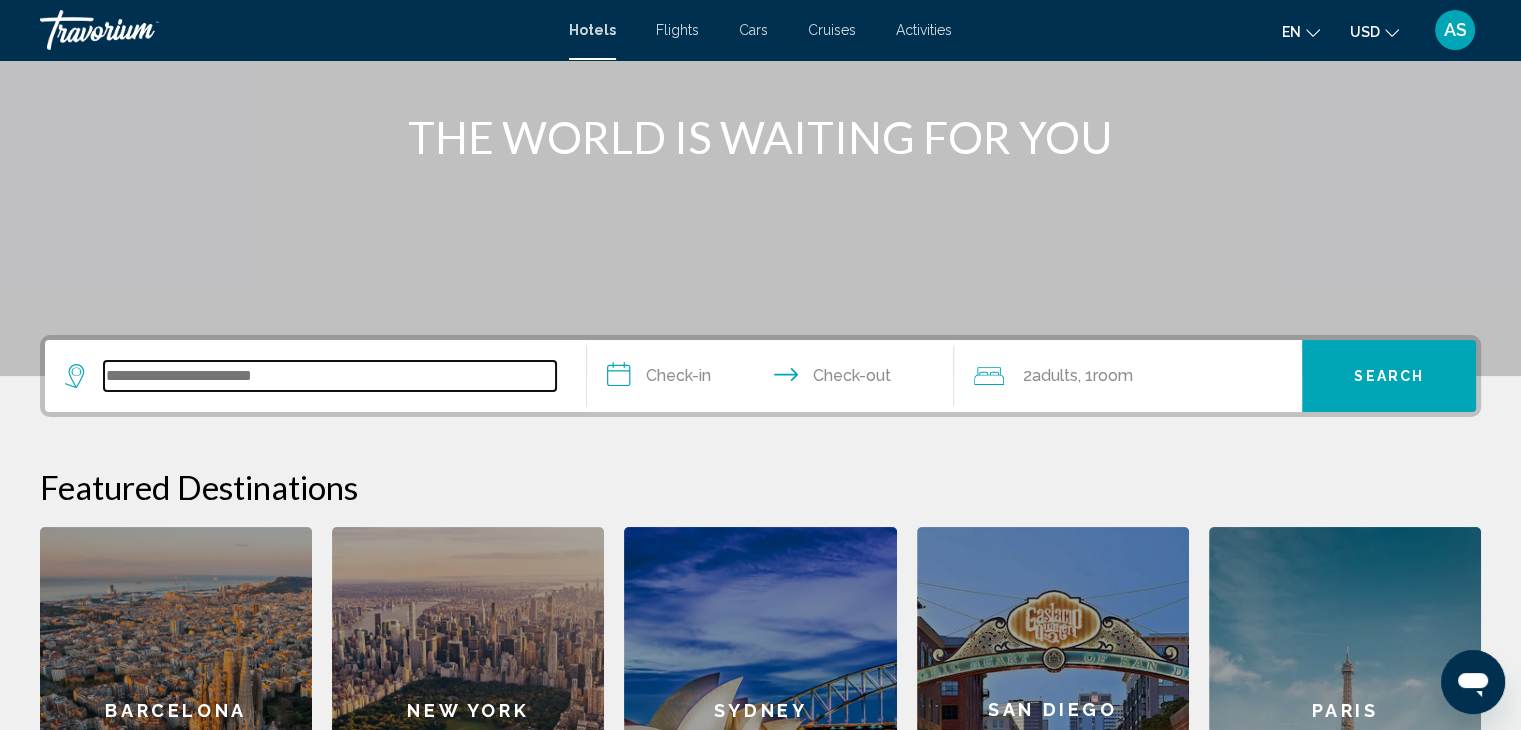 scroll, scrollTop: 223, scrollLeft: 0, axis: vertical 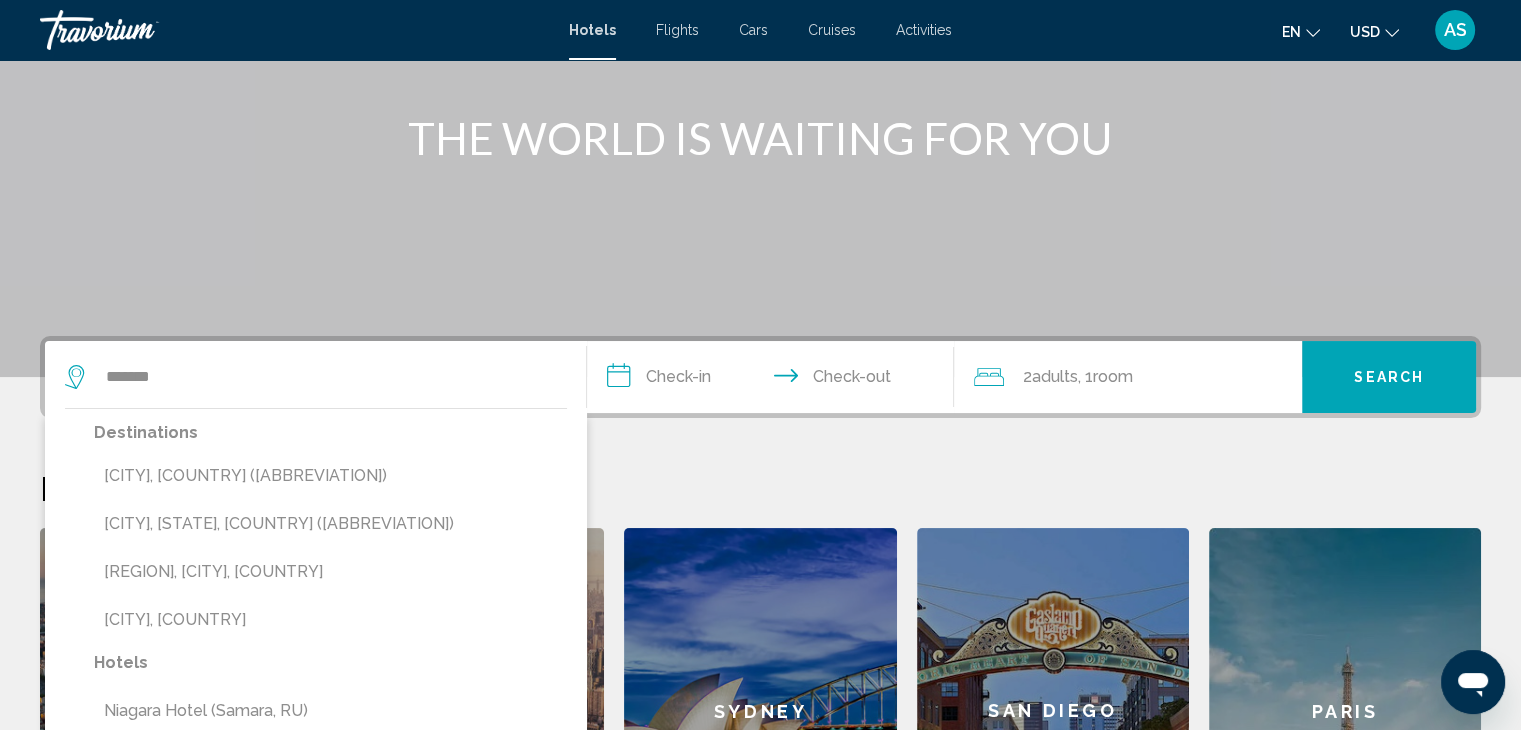 click on "[CITY], [STATE], [COUNTRY] ([AIRPORT_CODE])" at bounding box center (330, 524) 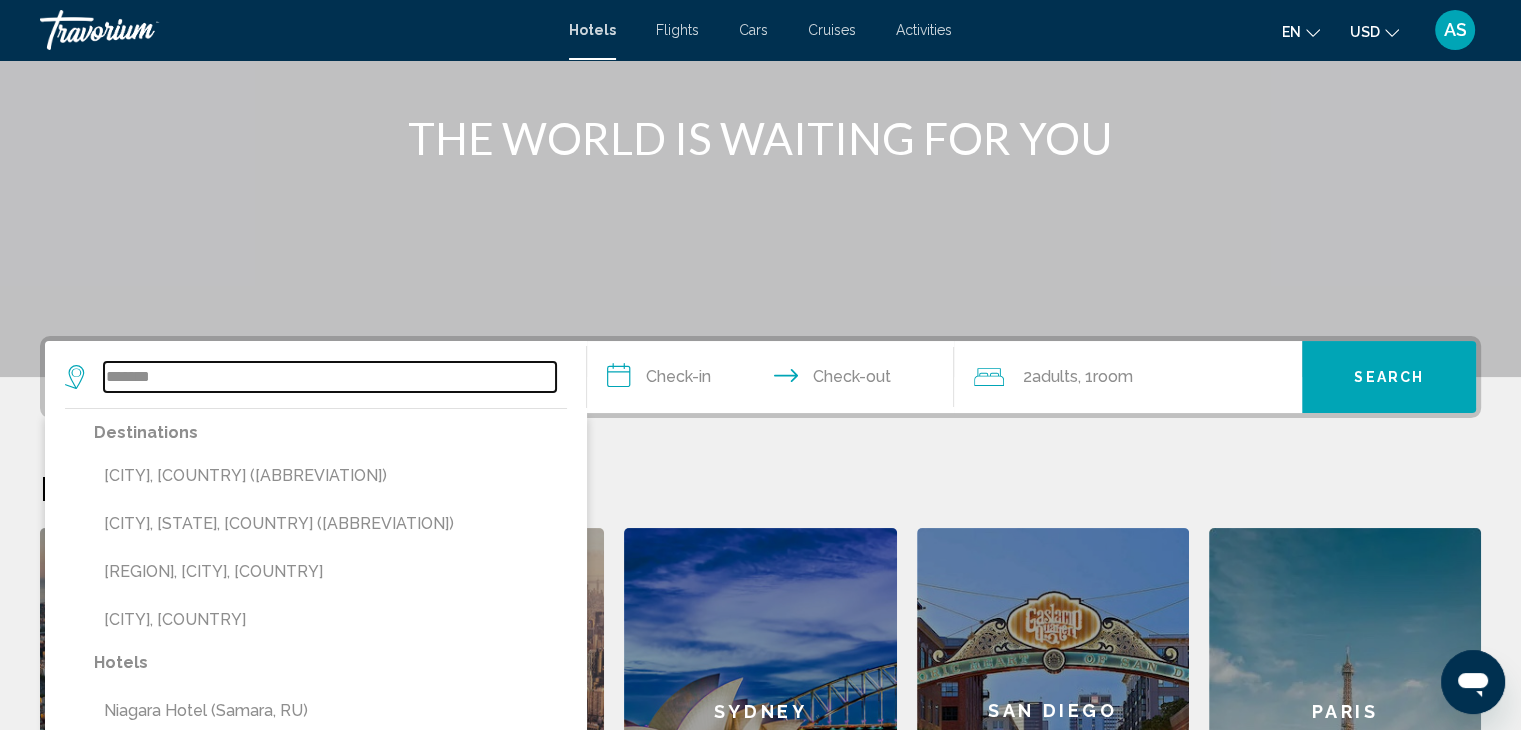 type on "**********" 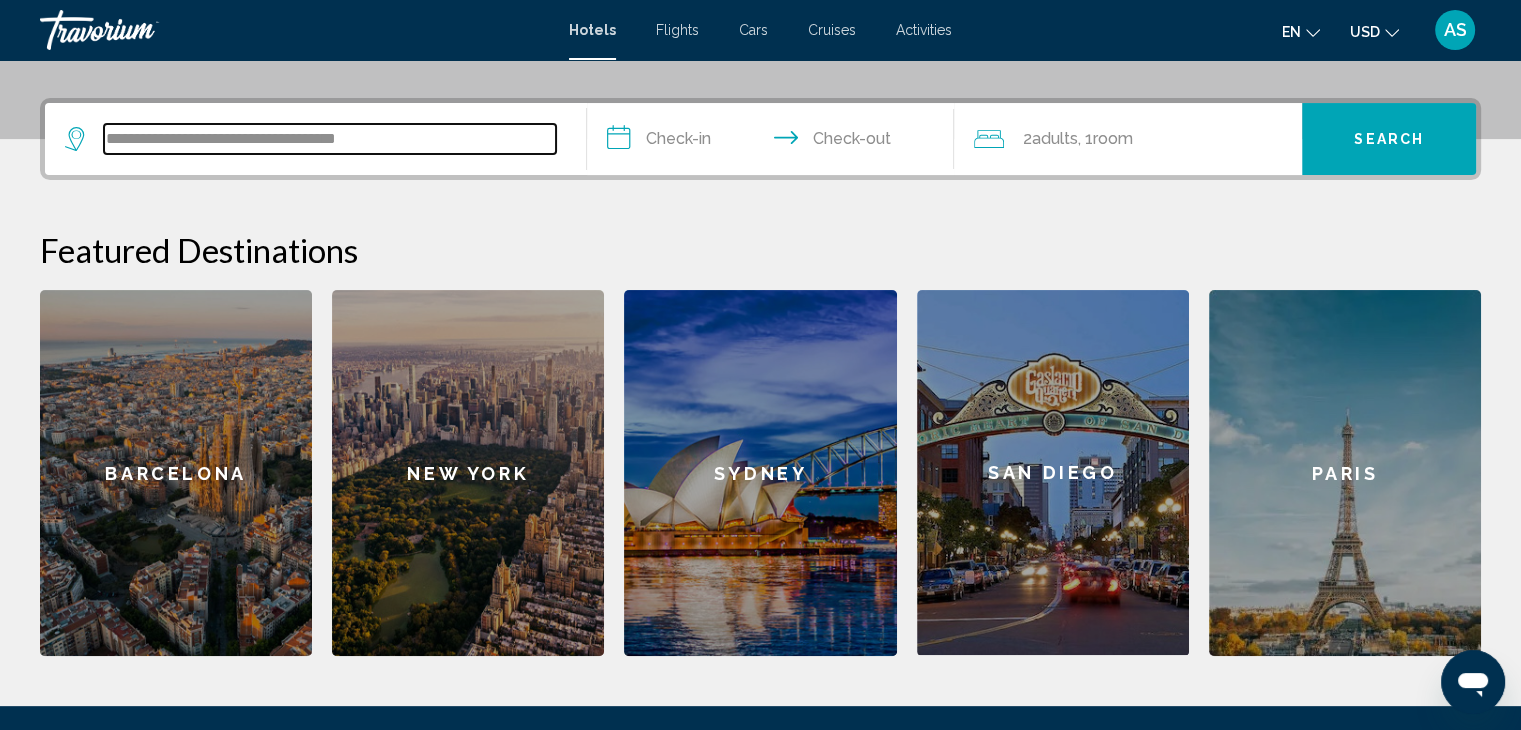 scroll, scrollTop: 493, scrollLeft: 0, axis: vertical 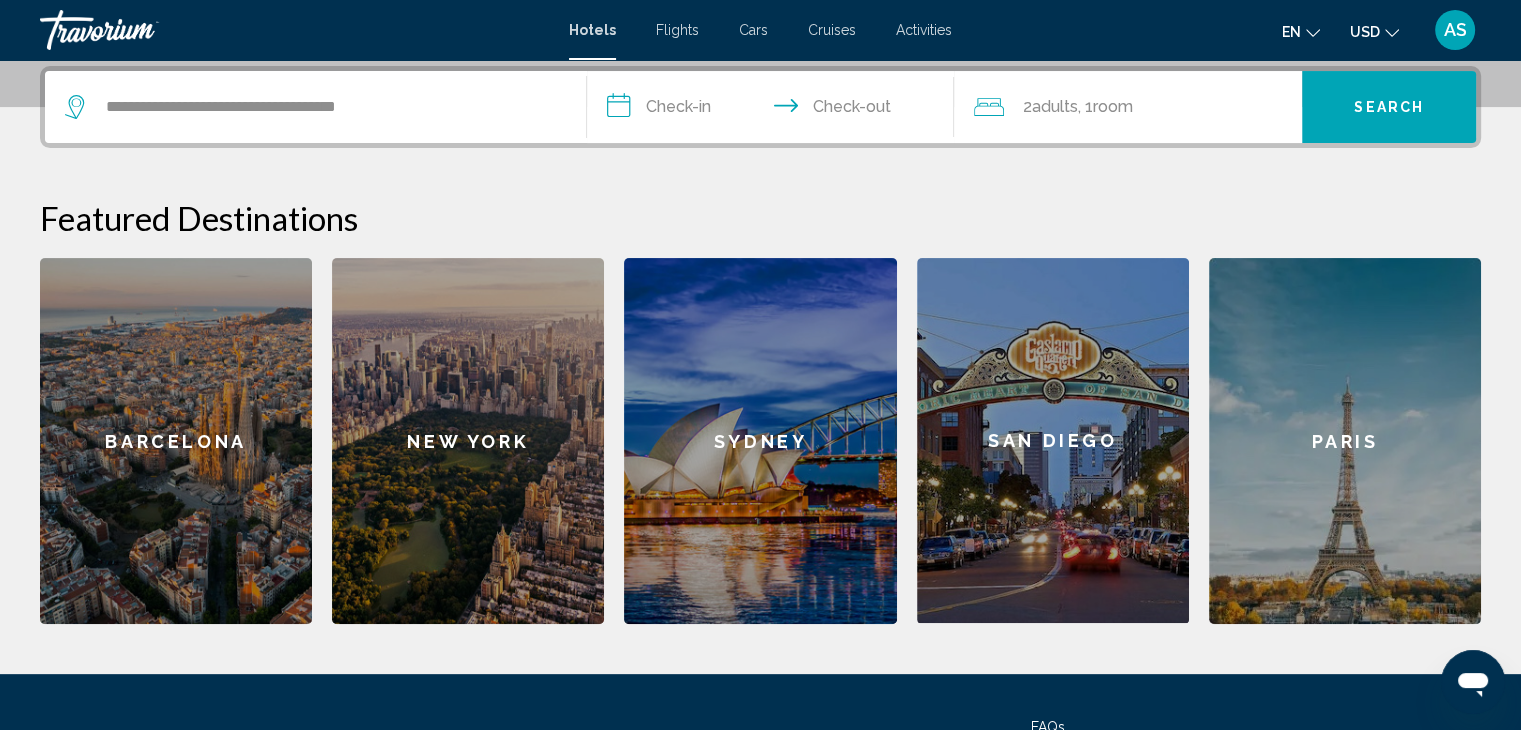 click on "**********" at bounding box center [775, 110] 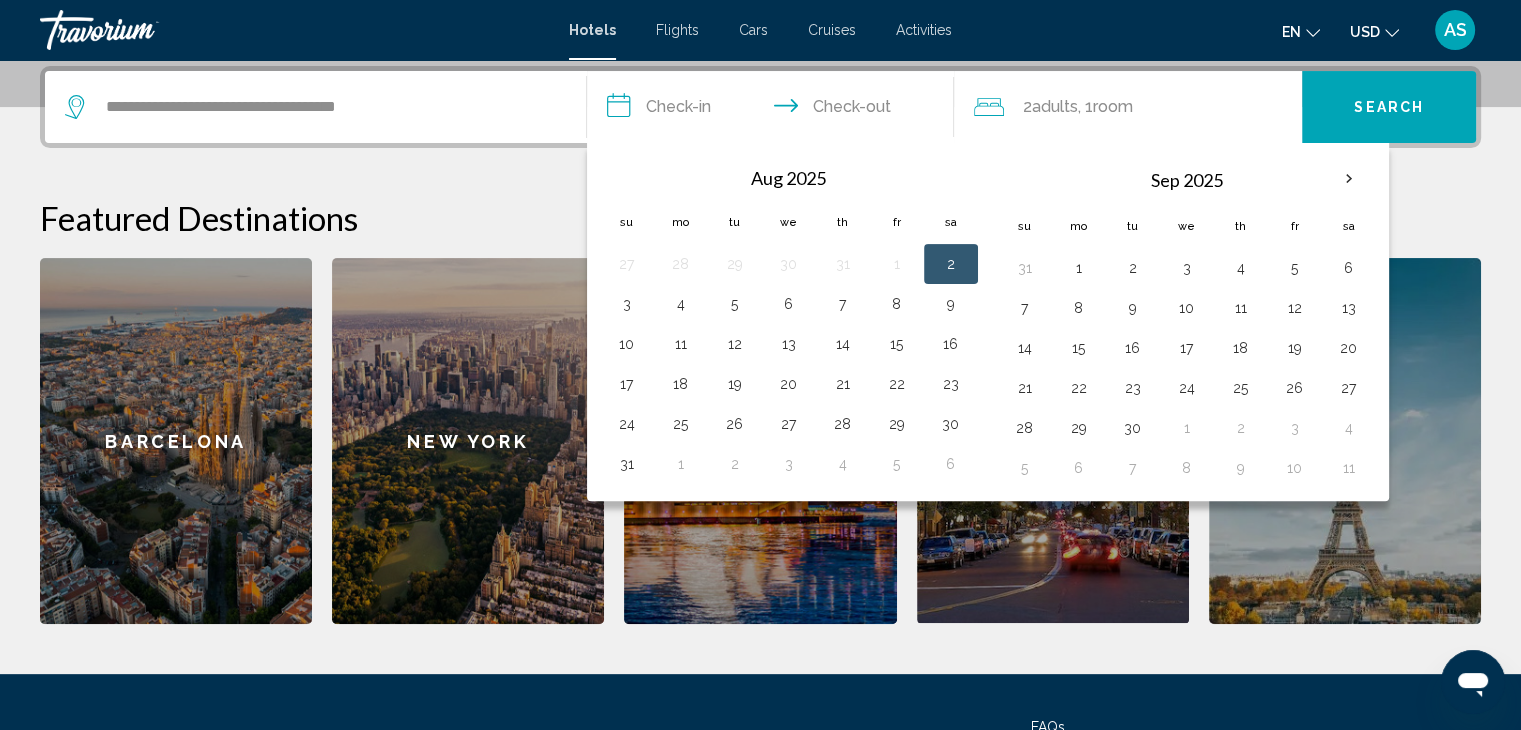 click on "9" at bounding box center [951, 304] 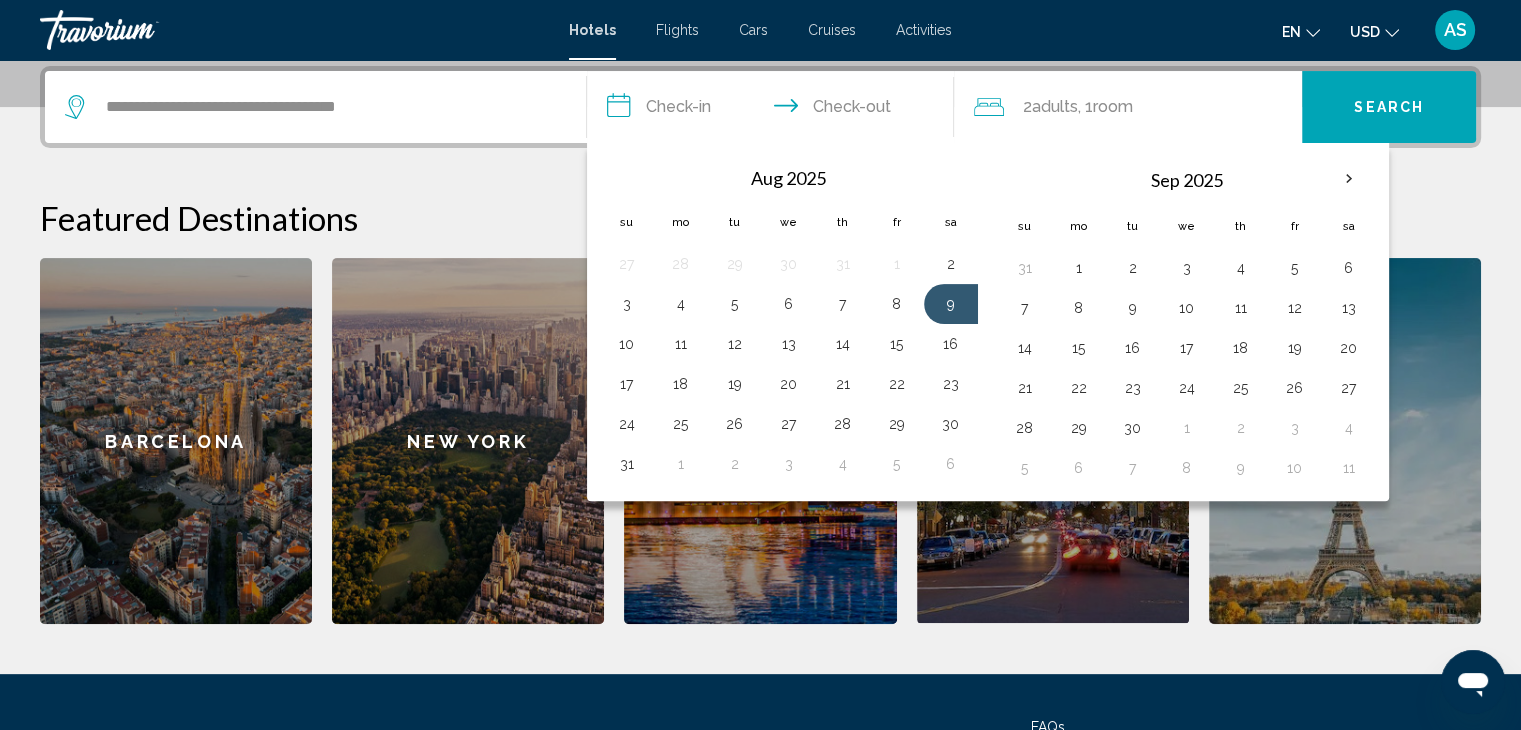 click on "10" at bounding box center [627, 344] 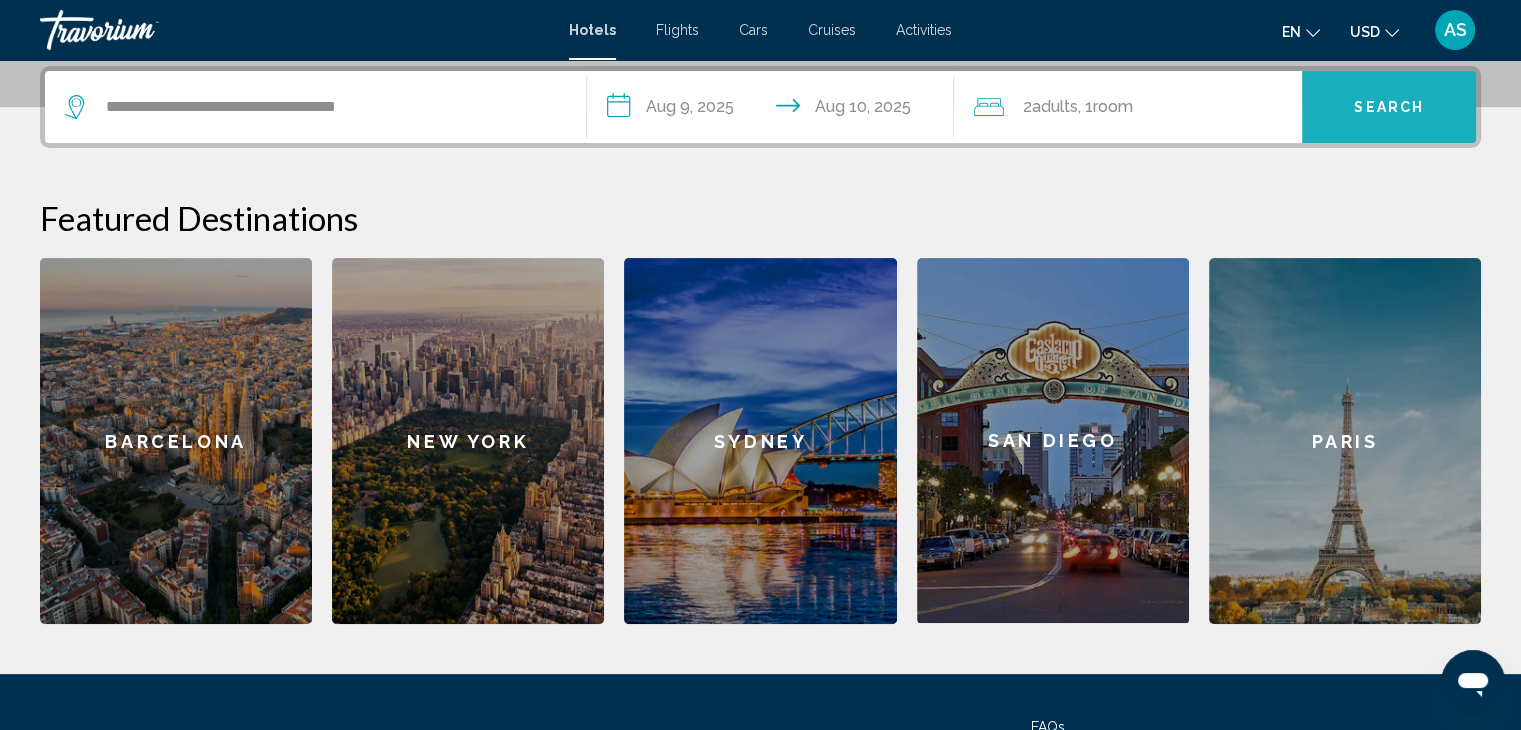 click on "Search" at bounding box center [1389, 107] 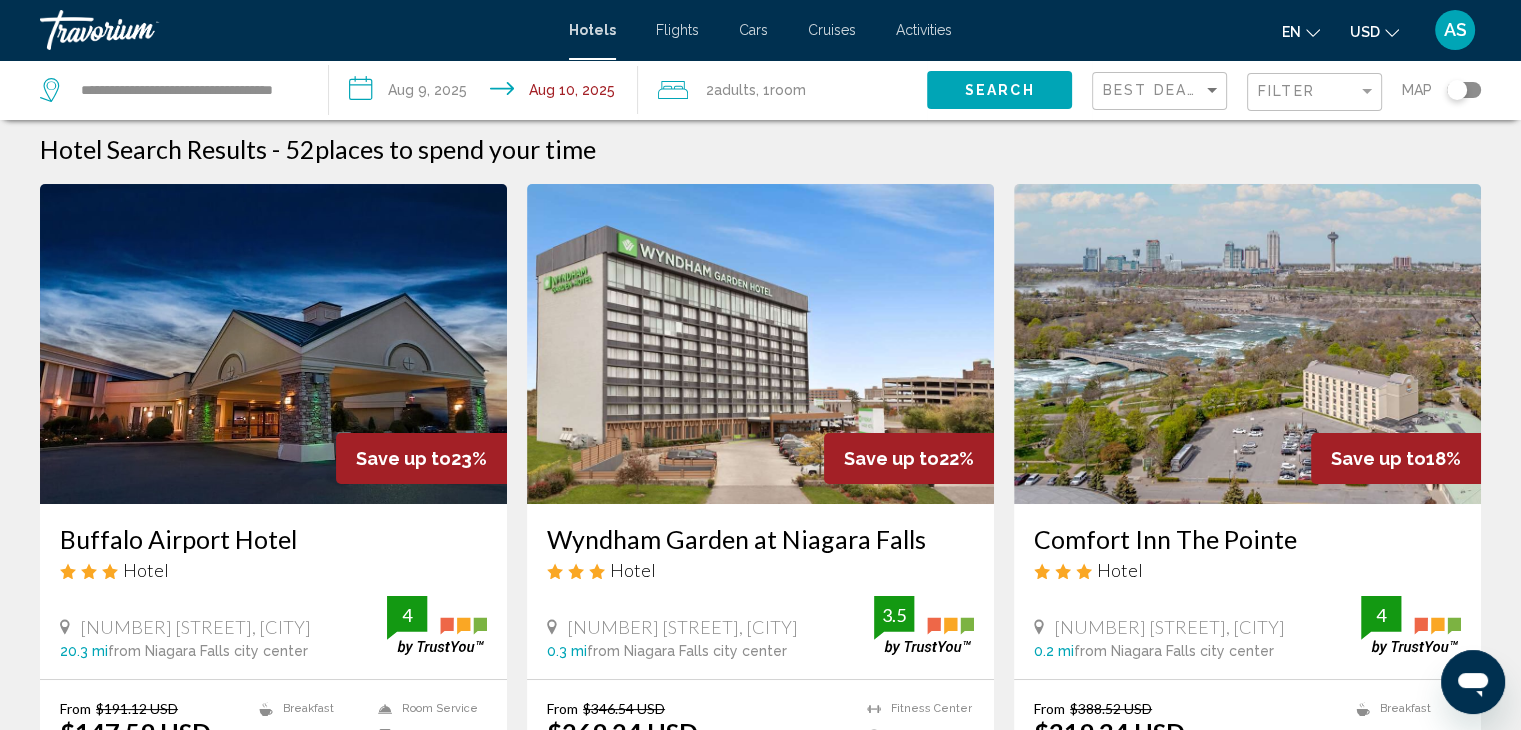 scroll, scrollTop: 0, scrollLeft: 0, axis: both 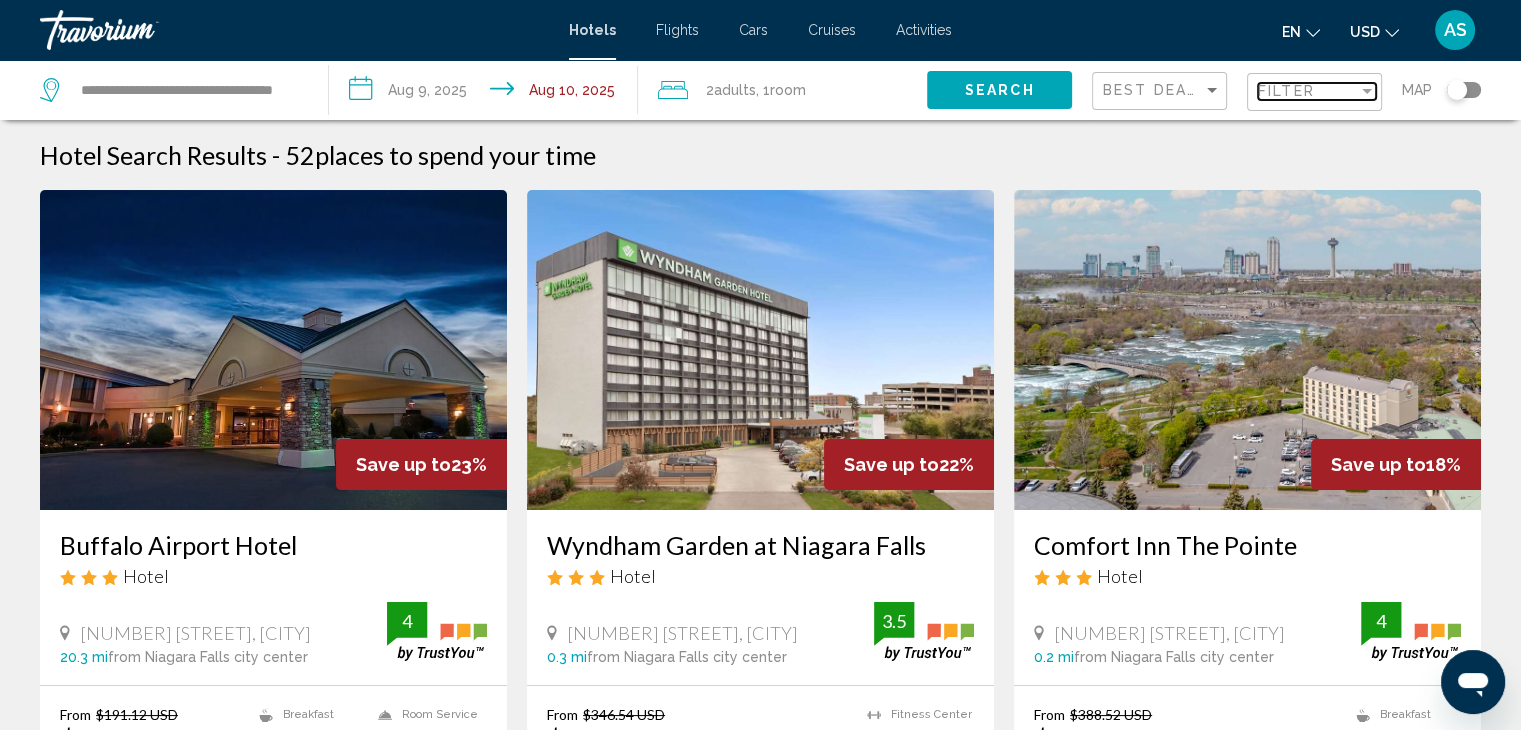 click on "Filter" at bounding box center (1286, 91) 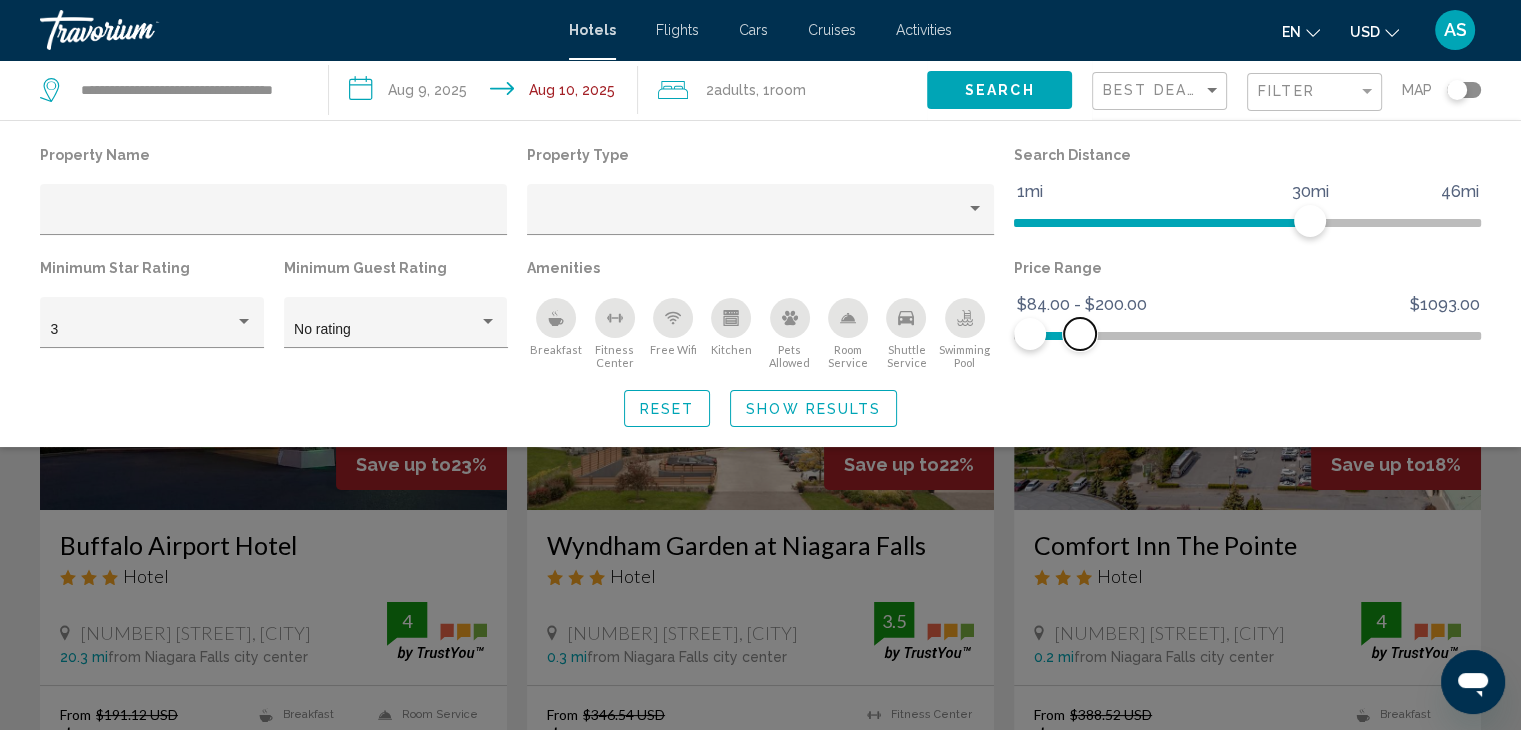 drag, startPoint x: 1473, startPoint y: 343, endPoint x: 1080, endPoint y: 363, distance: 393.50858 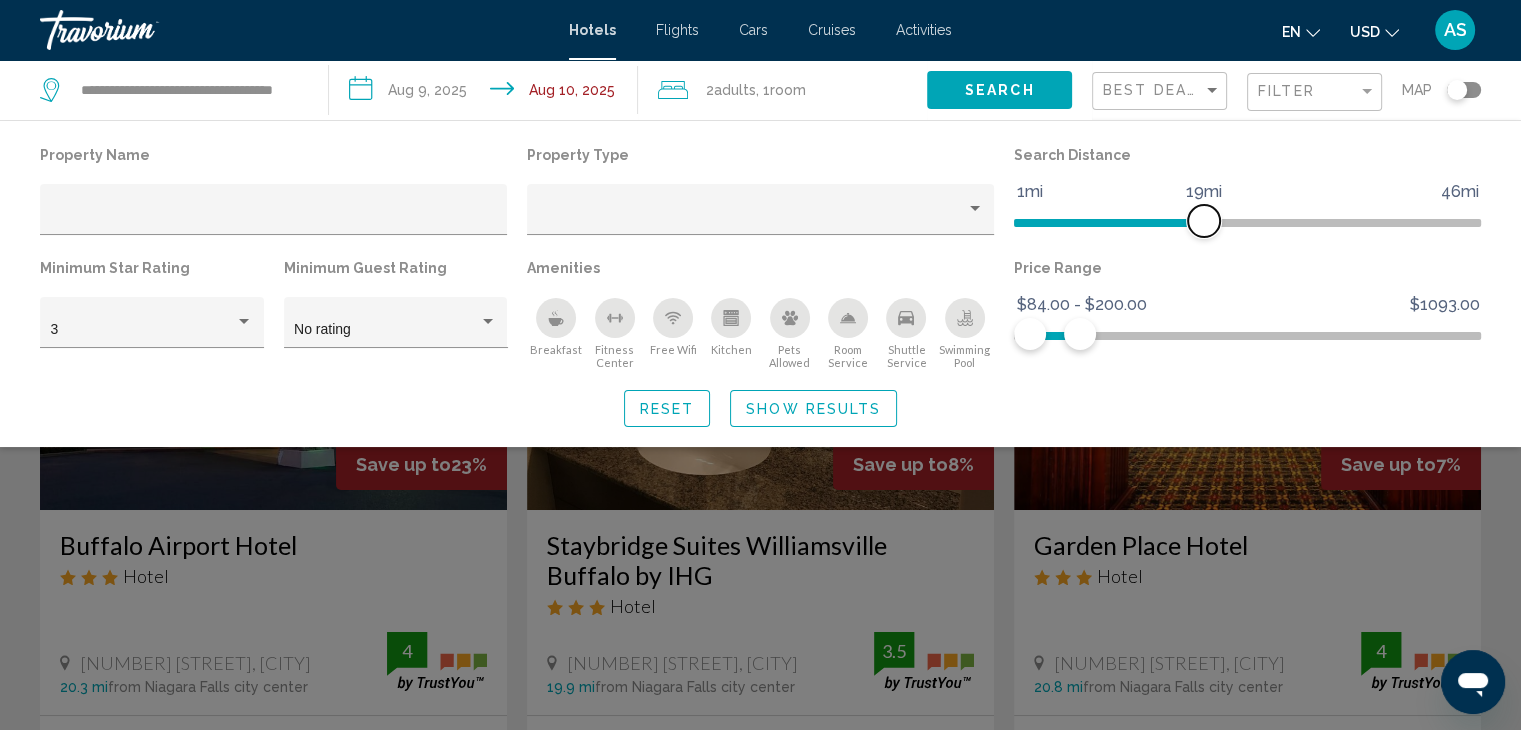 drag, startPoint x: 1308, startPoint y: 223, endPoint x: 1204, endPoint y: 243, distance: 105.90562 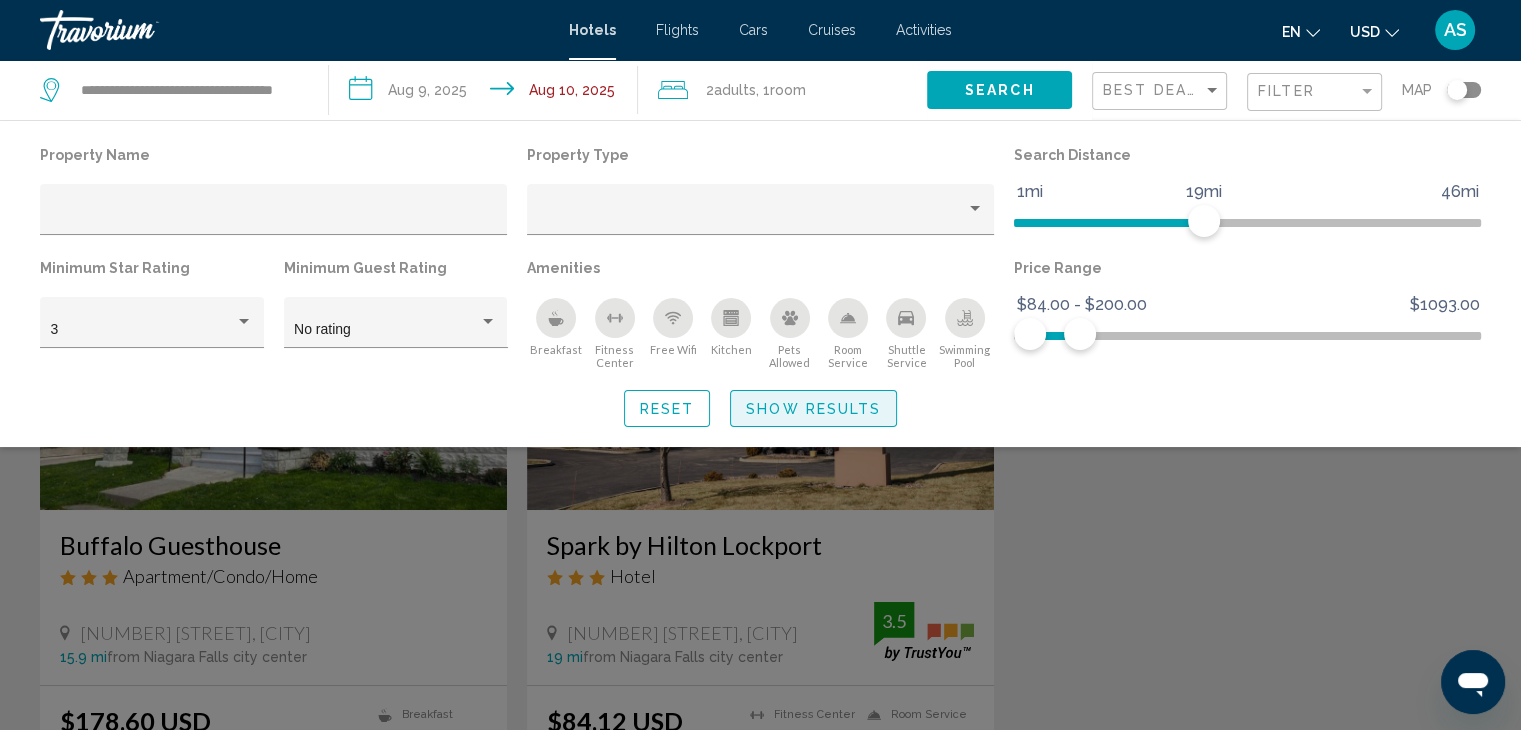 click on "Show Results" 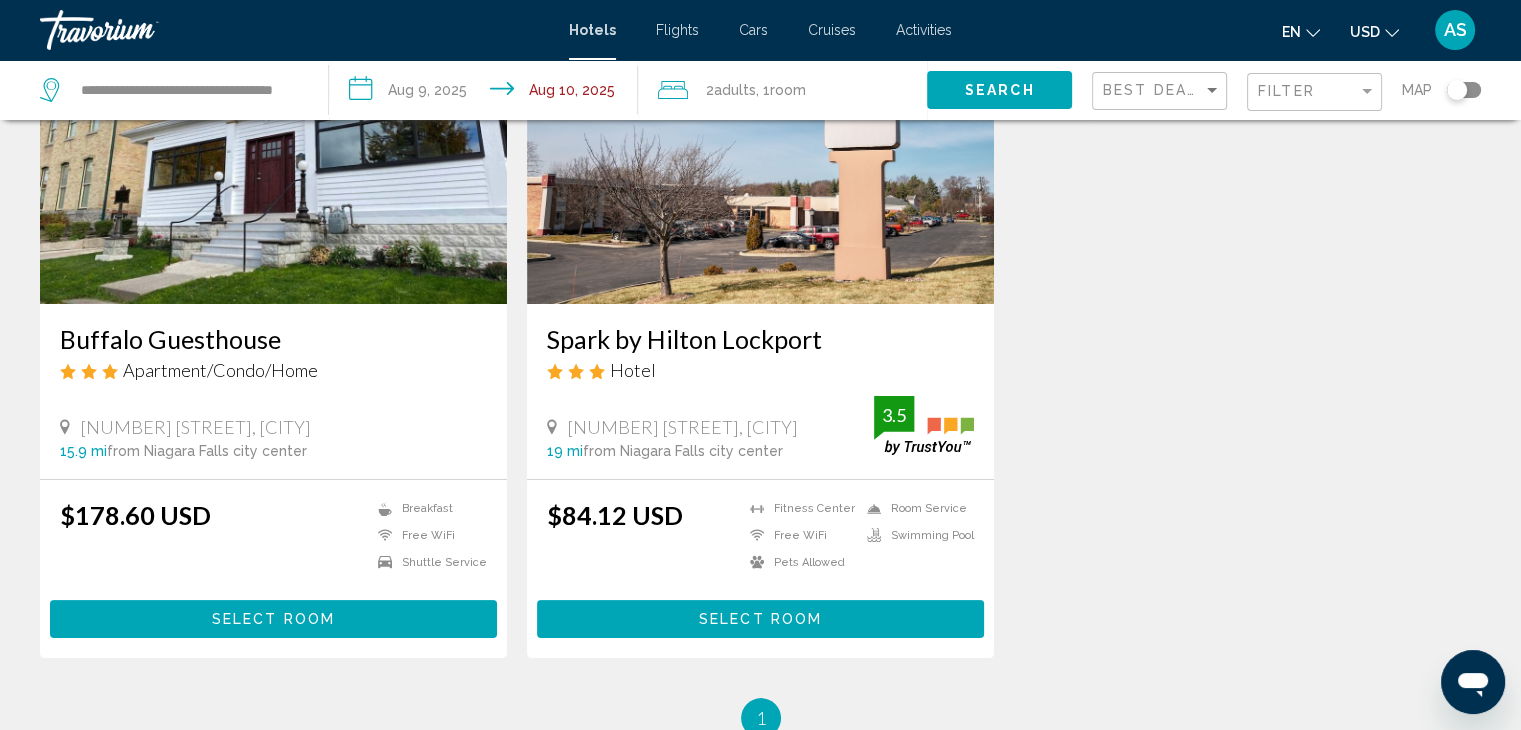 scroll, scrollTop: 207, scrollLeft: 0, axis: vertical 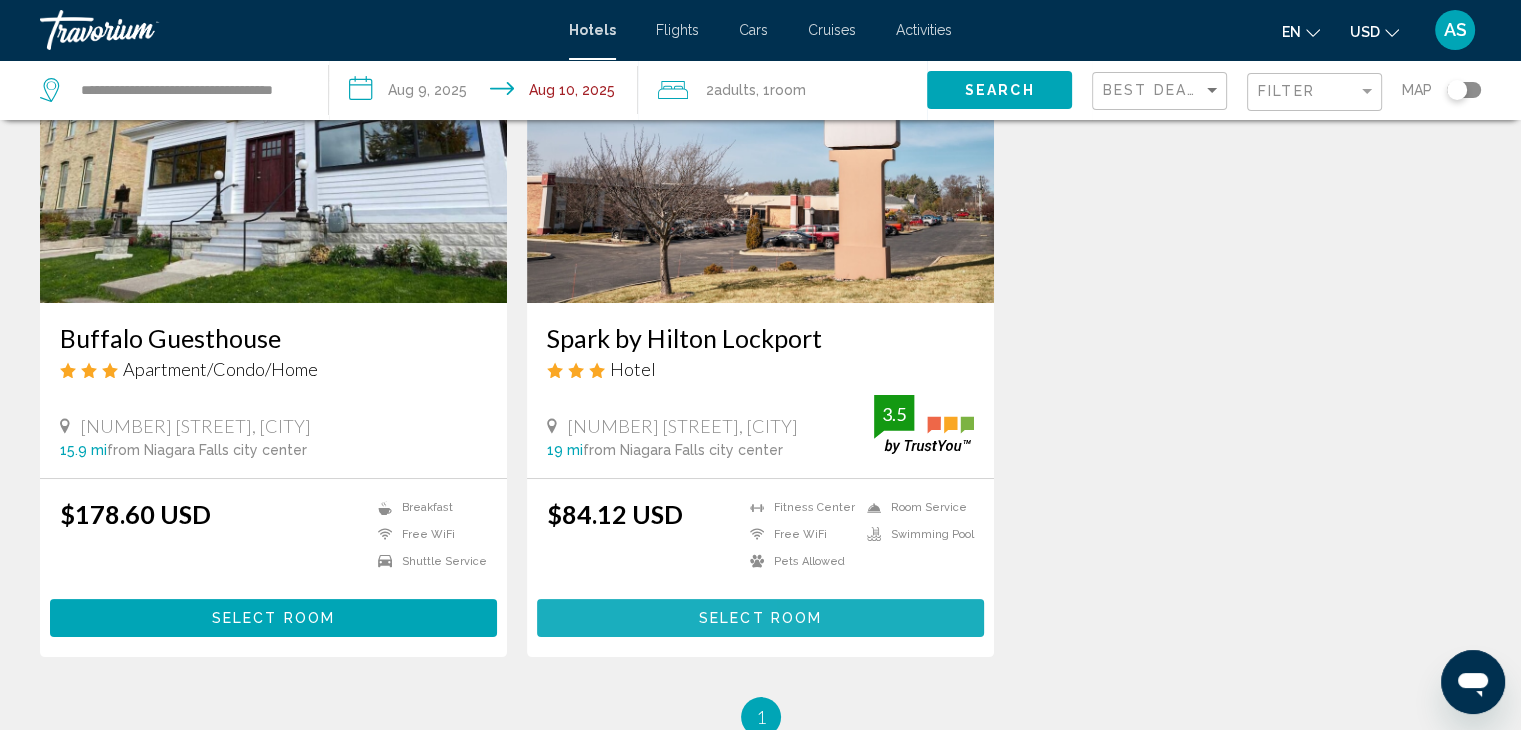 click on "Select Room" at bounding box center [760, 617] 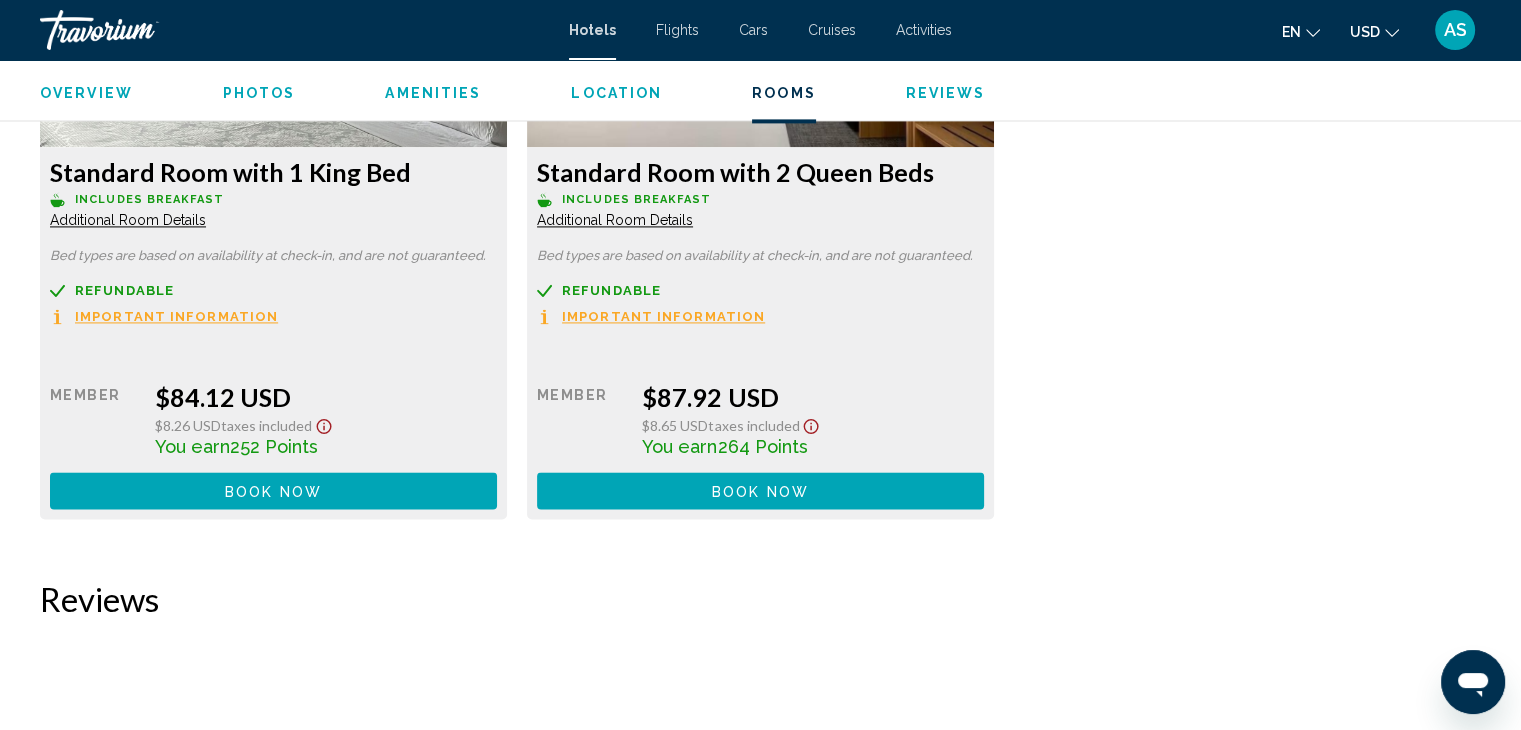 scroll, scrollTop: 2891, scrollLeft: 0, axis: vertical 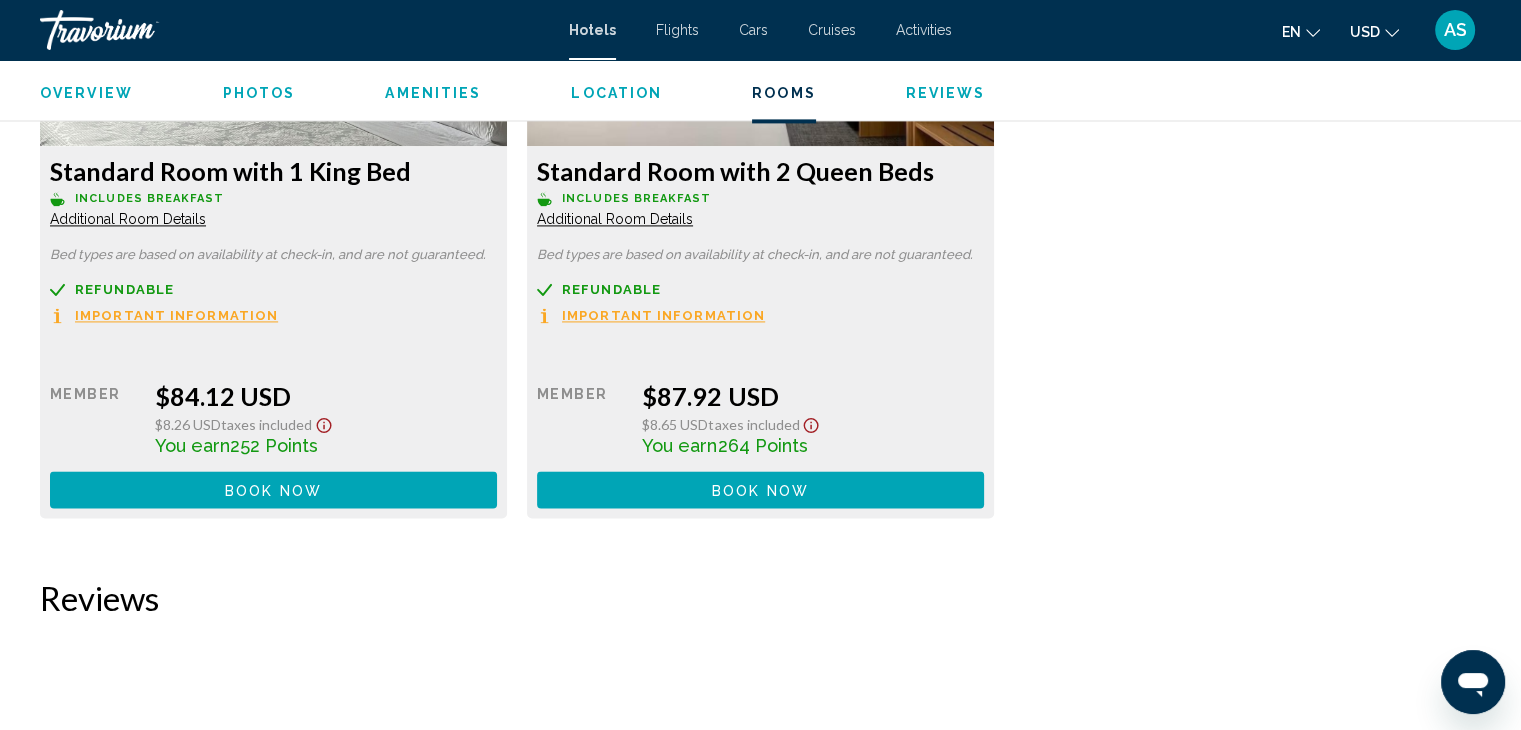 drag, startPoint x: 157, startPoint y: 445, endPoint x: 326, endPoint y: 459, distance: 169.57889 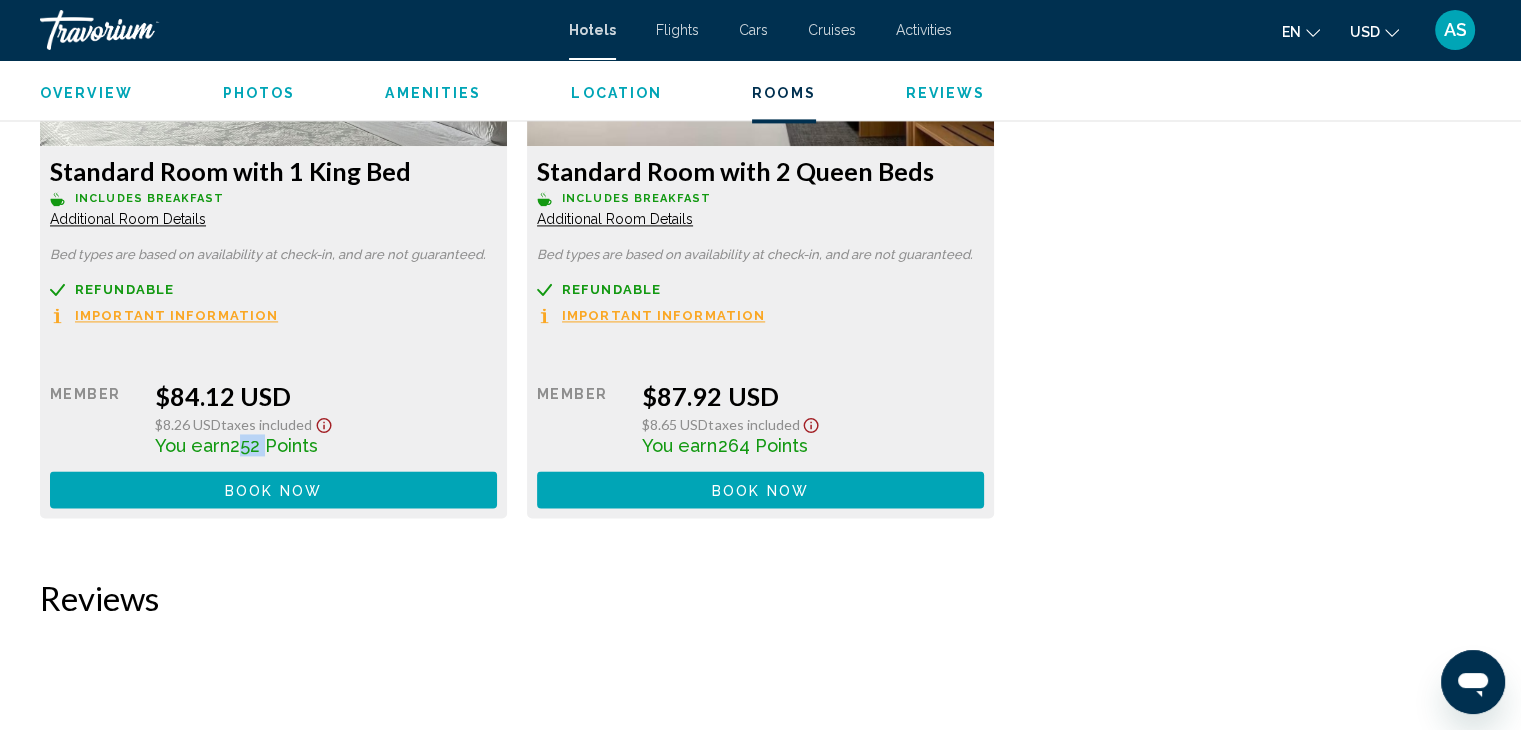 click on "252  Points" at bounding box center (274, 445) 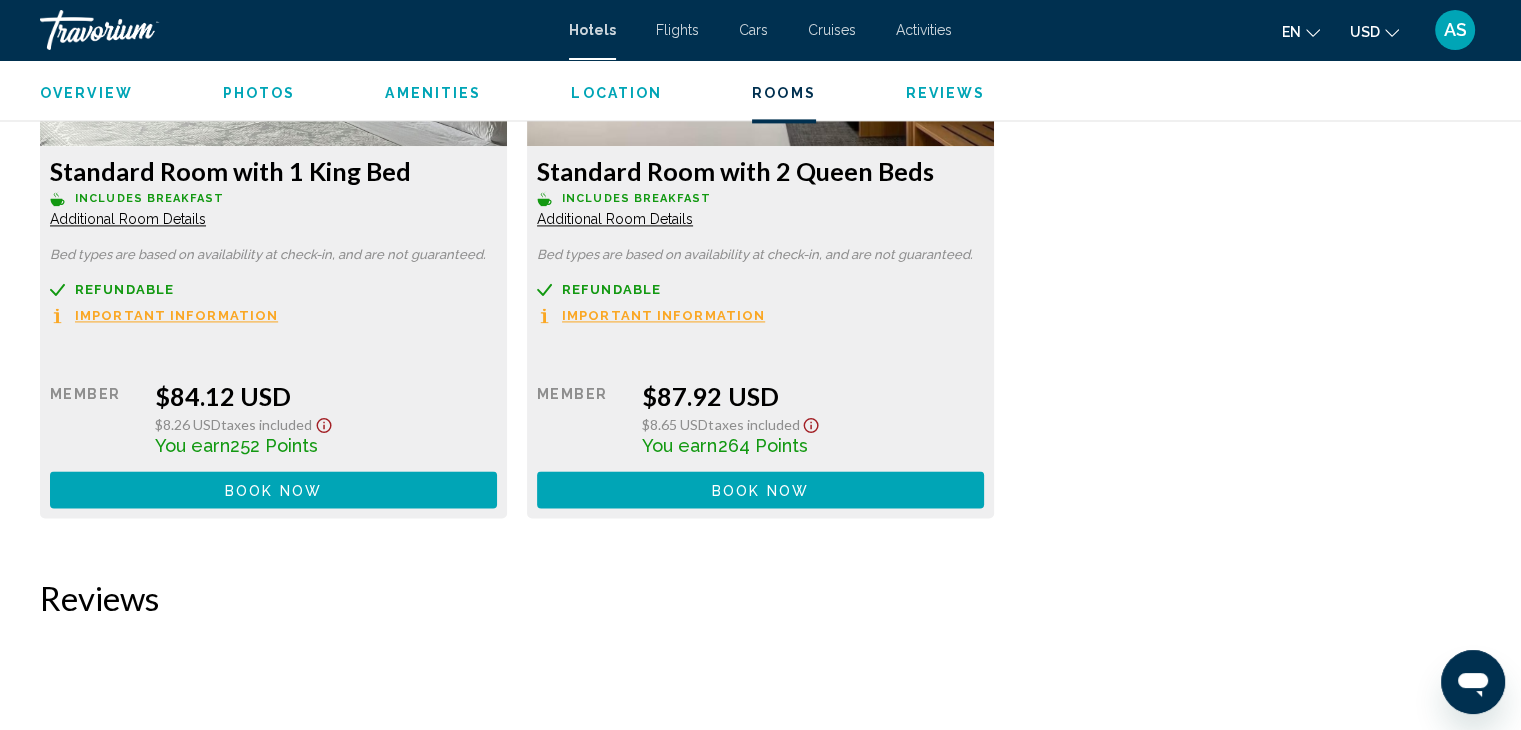 click on "Overview Type Hotel Address 515 South Transit Street, Lockport NY 14094, United States Description This property is less than two miles from the City Center and near multiple conference facilities. Lockport Locks & Erie Canal Cruises is a six-minute drive. Niagara Falls, Highmark Stadium, and the Buffalo Niagara International Airport (26 km). Facilities and services include internet access, business center, pool, parking, fitness center, laundry facilities, and pets are allowed on request (additional charge). Room features include air conditioning, TV, shower, and desk. Address: 515 South Transit Street, Lockport, New York, 14094, USA Read more
Photos Amenities
Fitness Center
Free WiFi
Pets Allowed
Room Service
Swimming Pool Location" at bounding box center [760, -294] 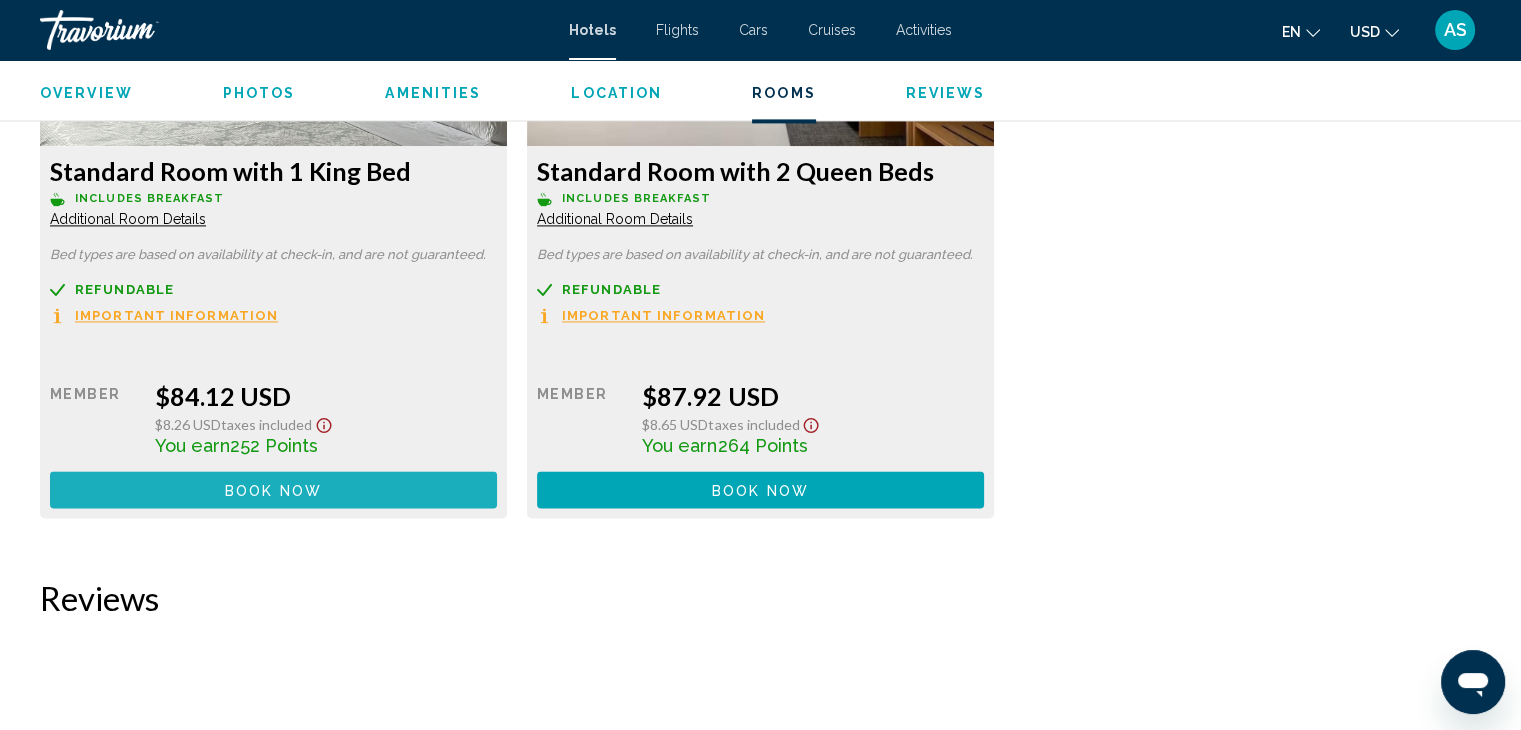click on "Book now No longer available" at bounding box center [273, 489] 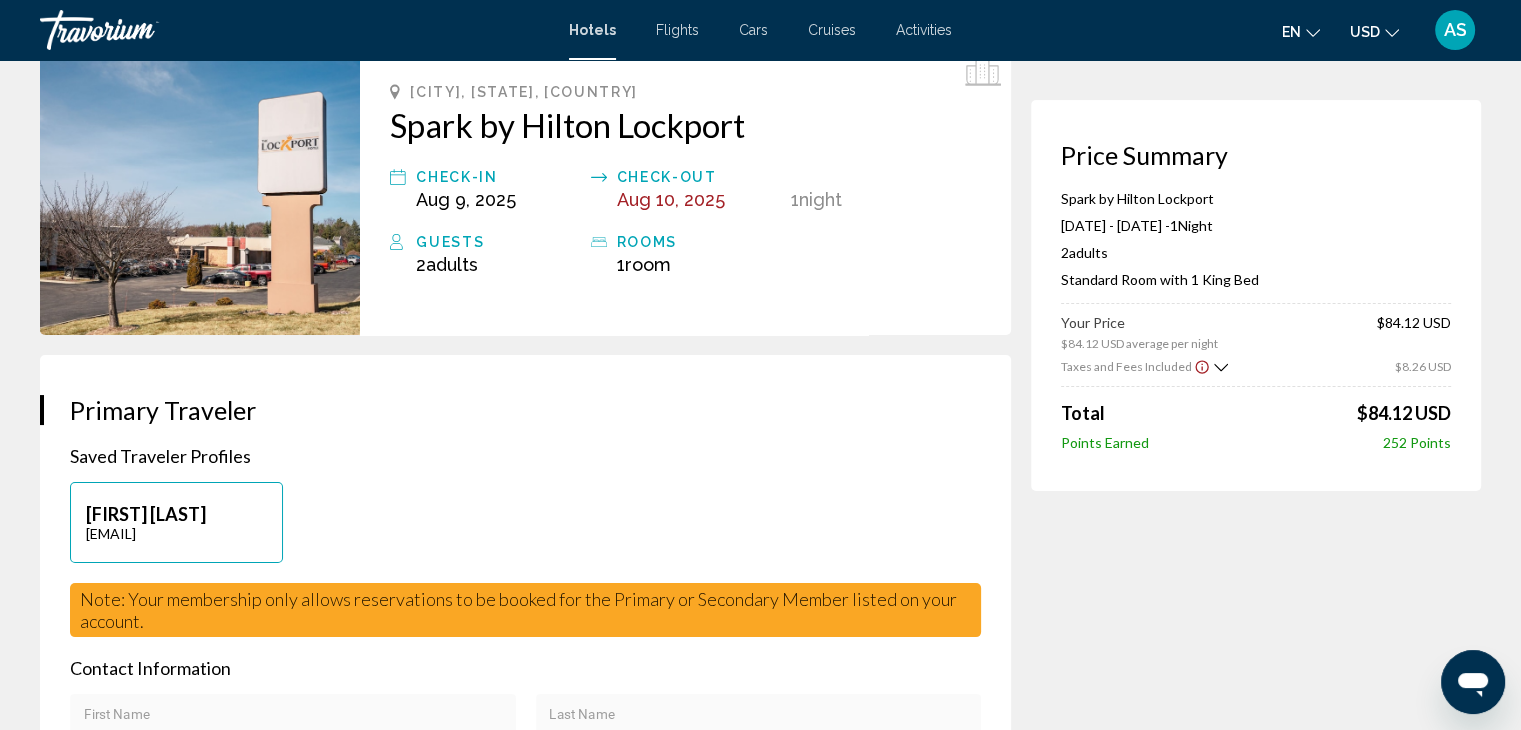 scroll, scrollTop: 116, scrollLeft: 0, axis: vertical 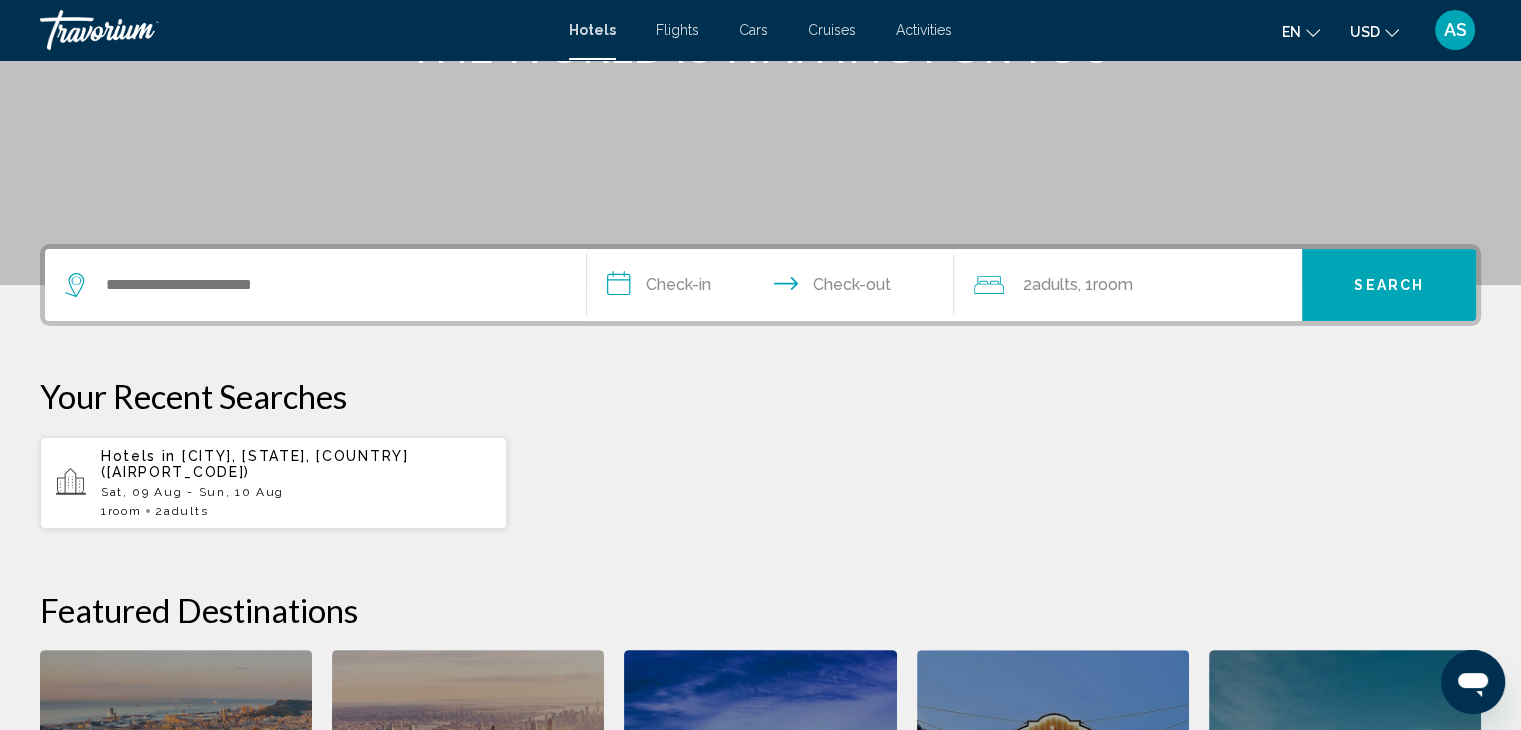 click on "Hotels in [CITY], [STATE], [COUNTRY] ([AIRPORT_CODE]) [DATE] - [DATE] [NUMBER] Room rooms [NUMBER] Adult Adults" at bounding box center (296, 483) 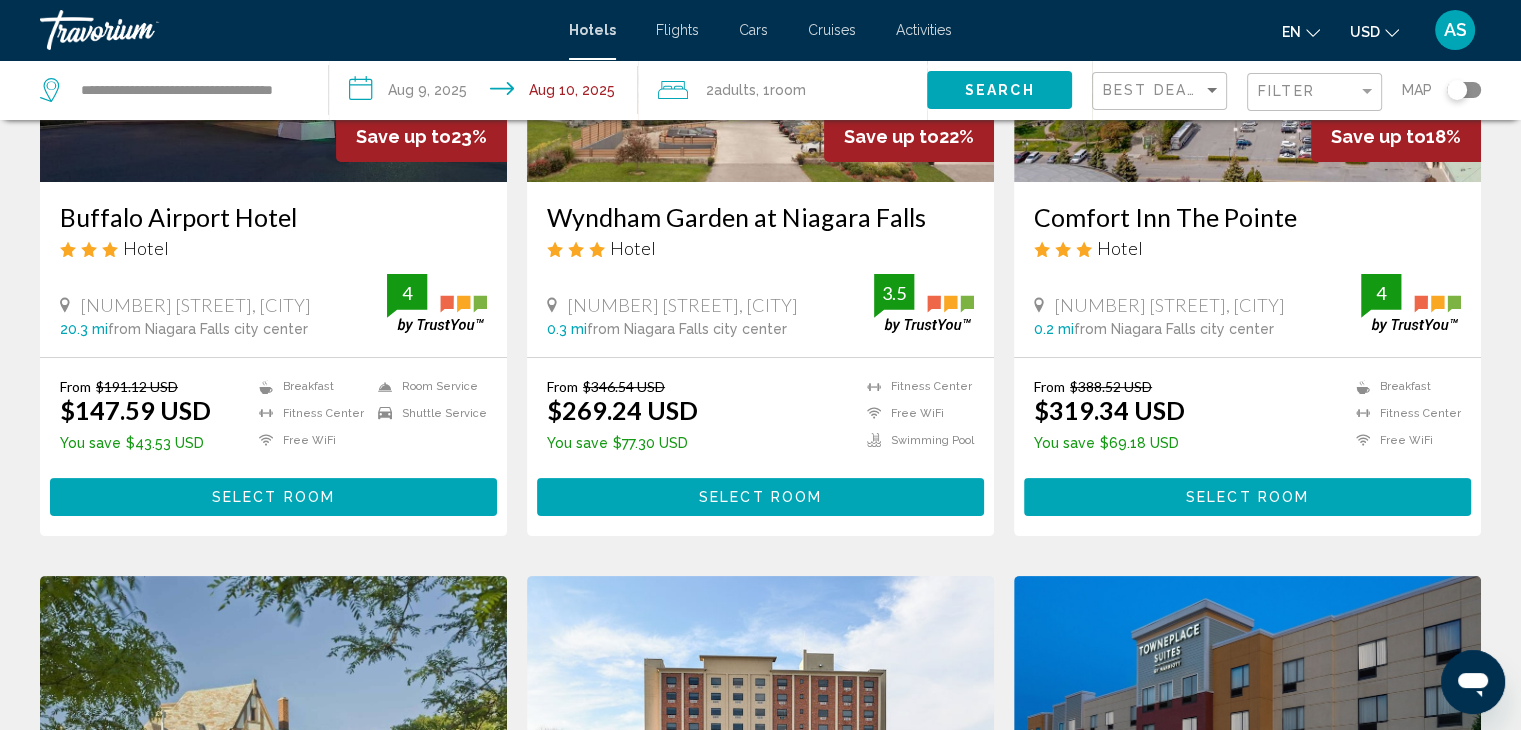 scroll, scrollTop: 0, scrollLeft: 0, axis: both 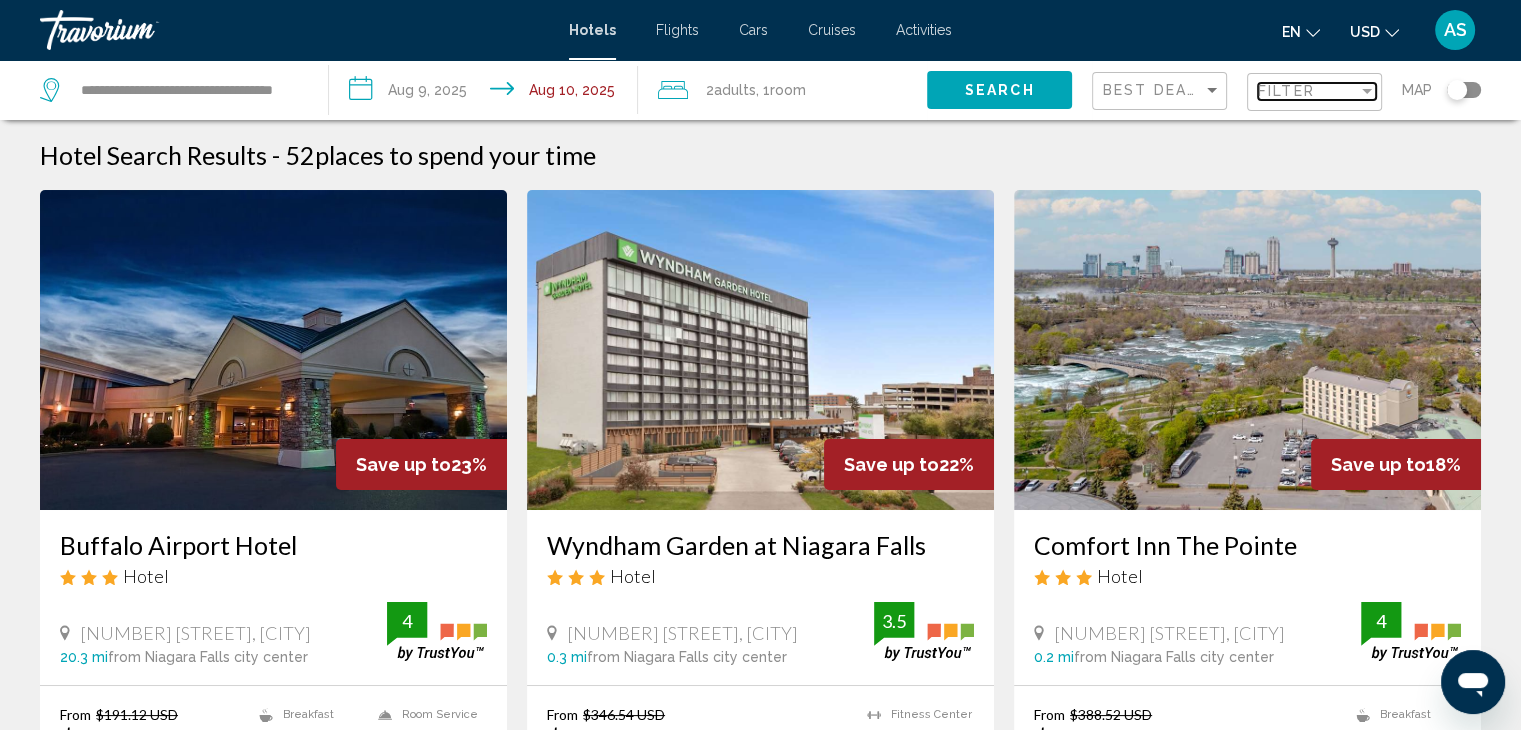 click on "Filter" at bounding box center [1286, 91] 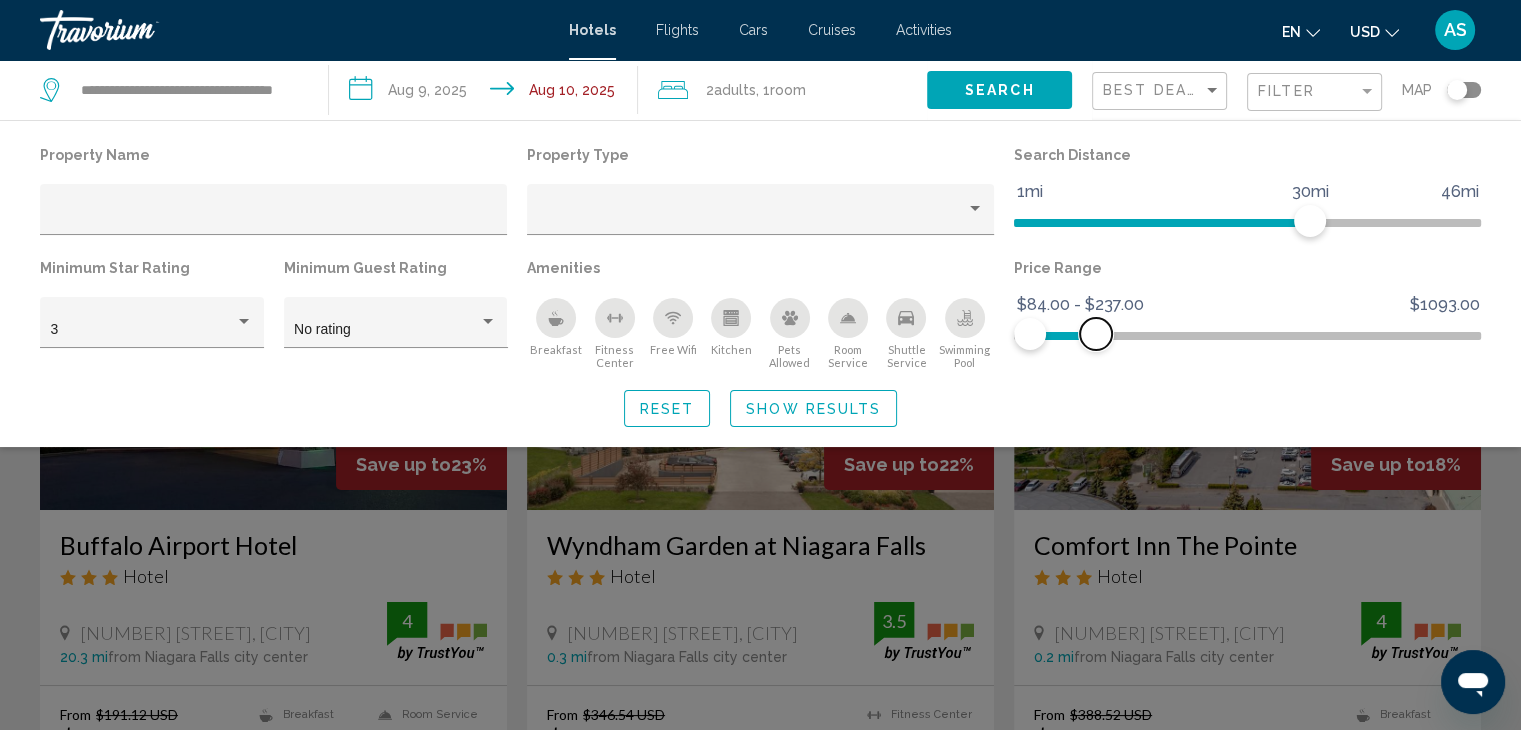drag, startPoint x: 1460, startPoint y: 331, endPoint x: 1096, endPoint y: 444, distance: 381.13644 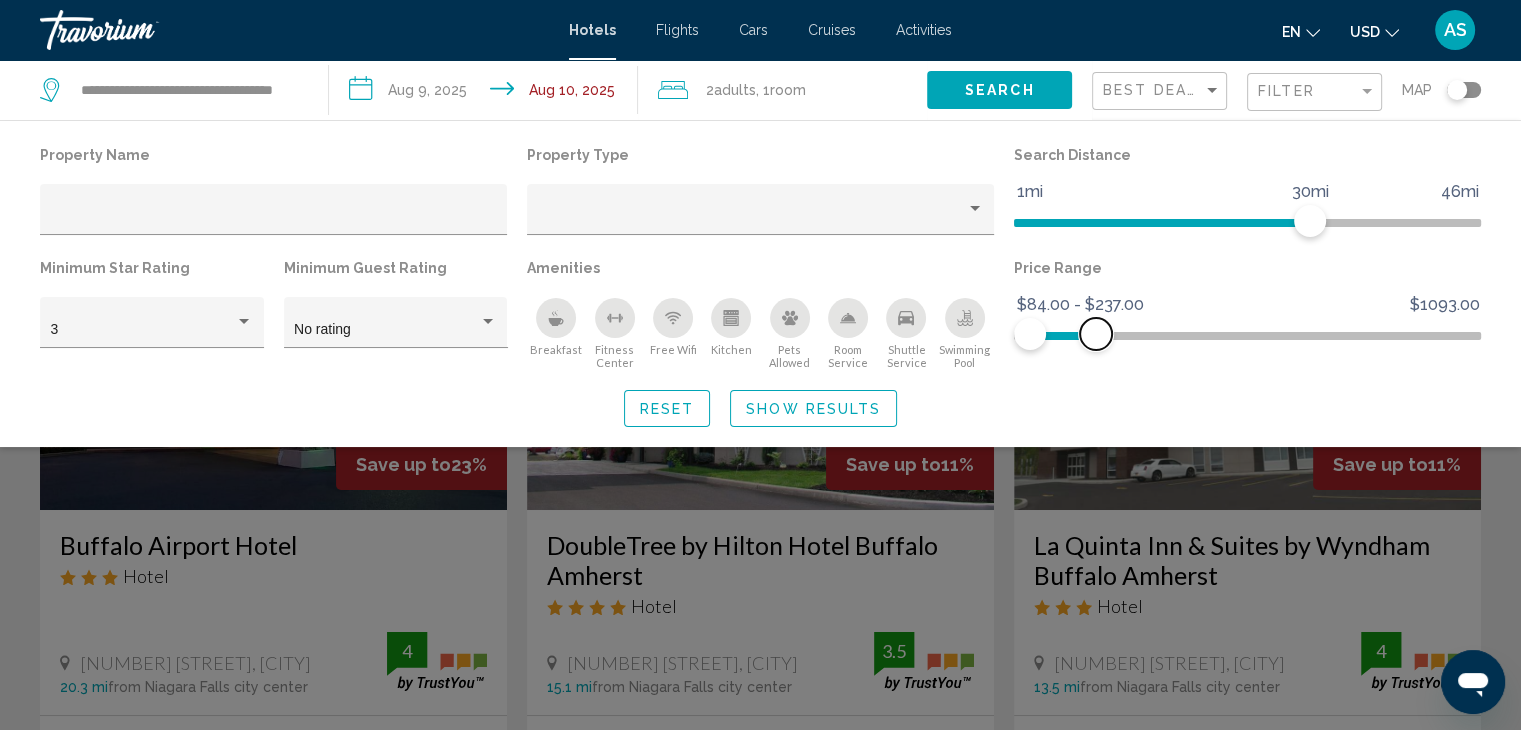 click 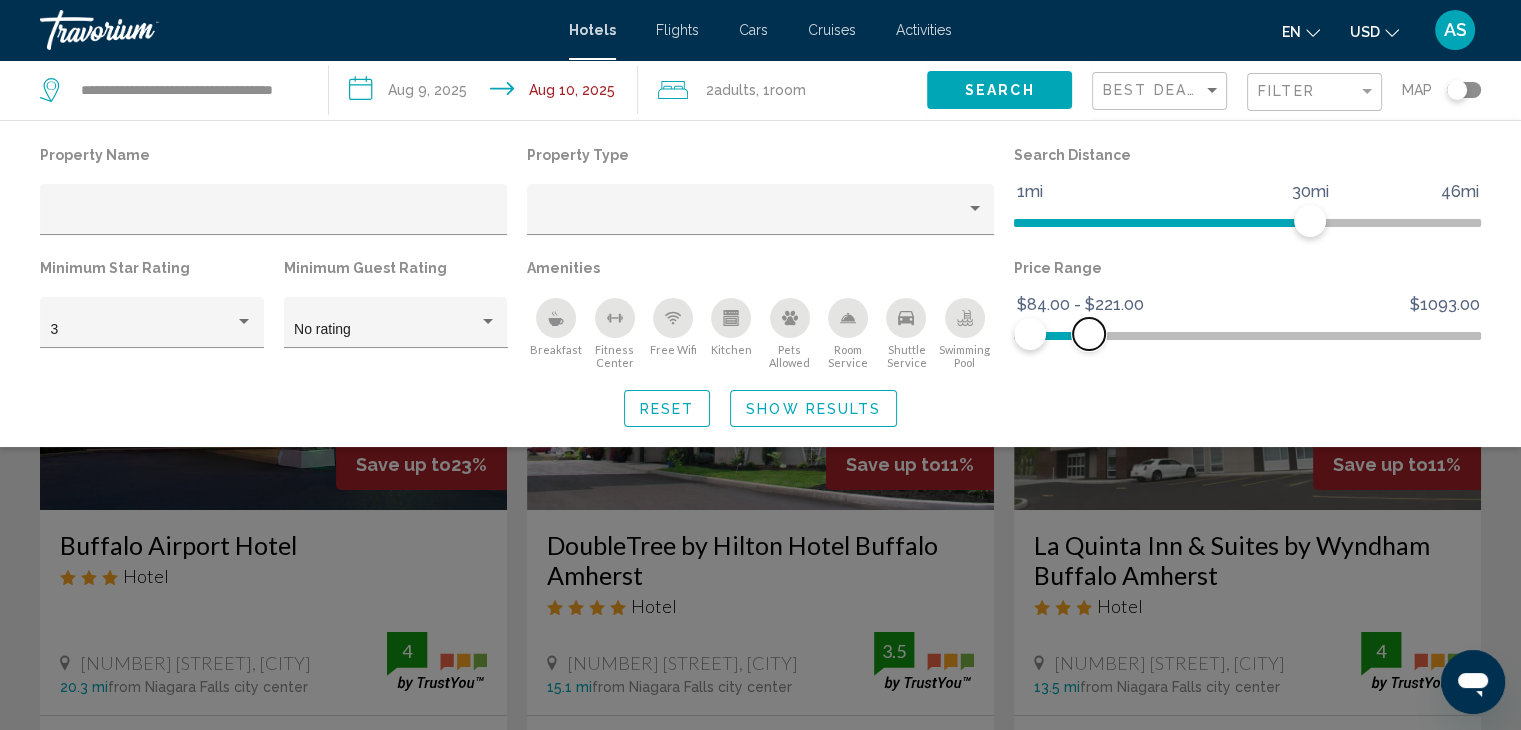 drag, startPoint x: 1097, startPoint y: 340, endPoint x: 1089, endPoint y: 349, distance: 12.0415945 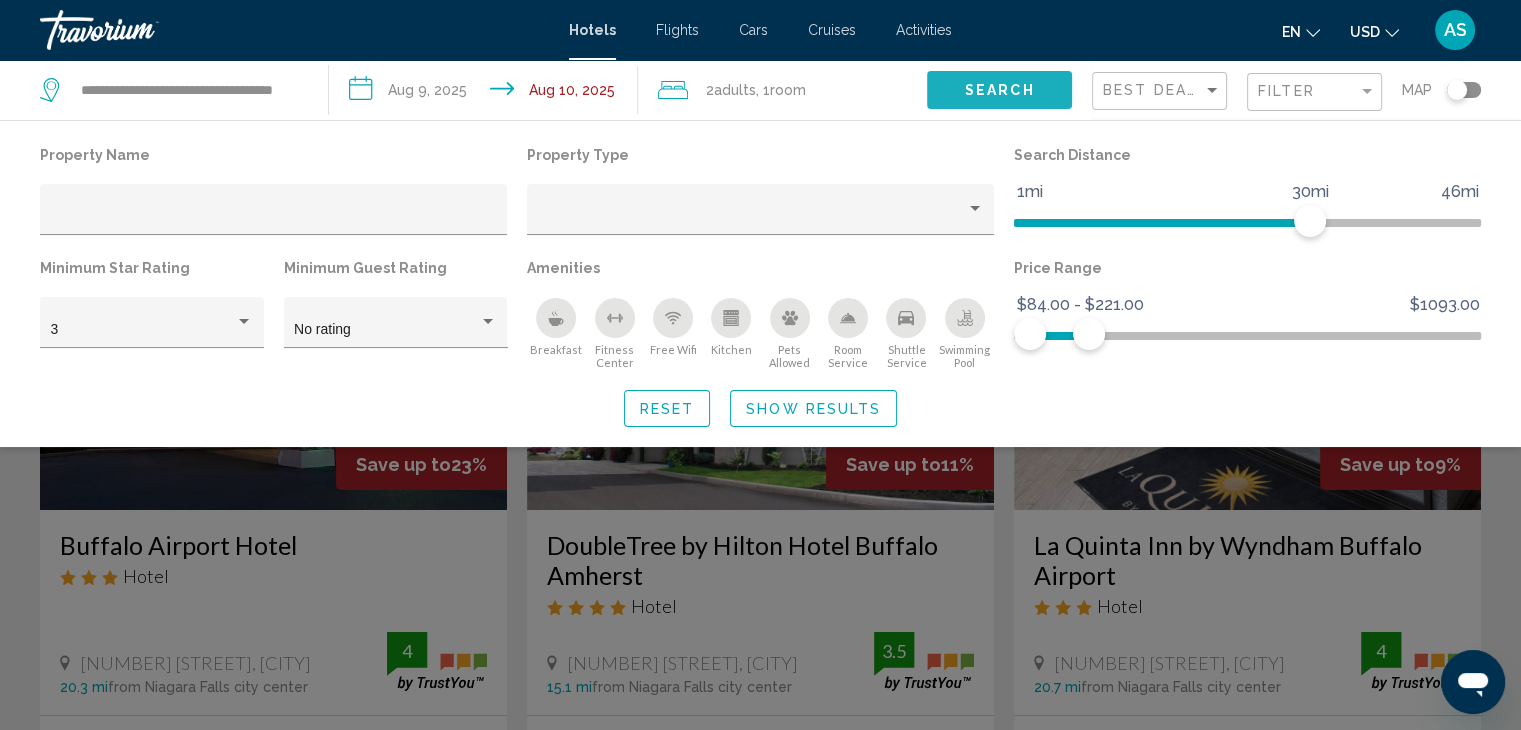 click on "Search" 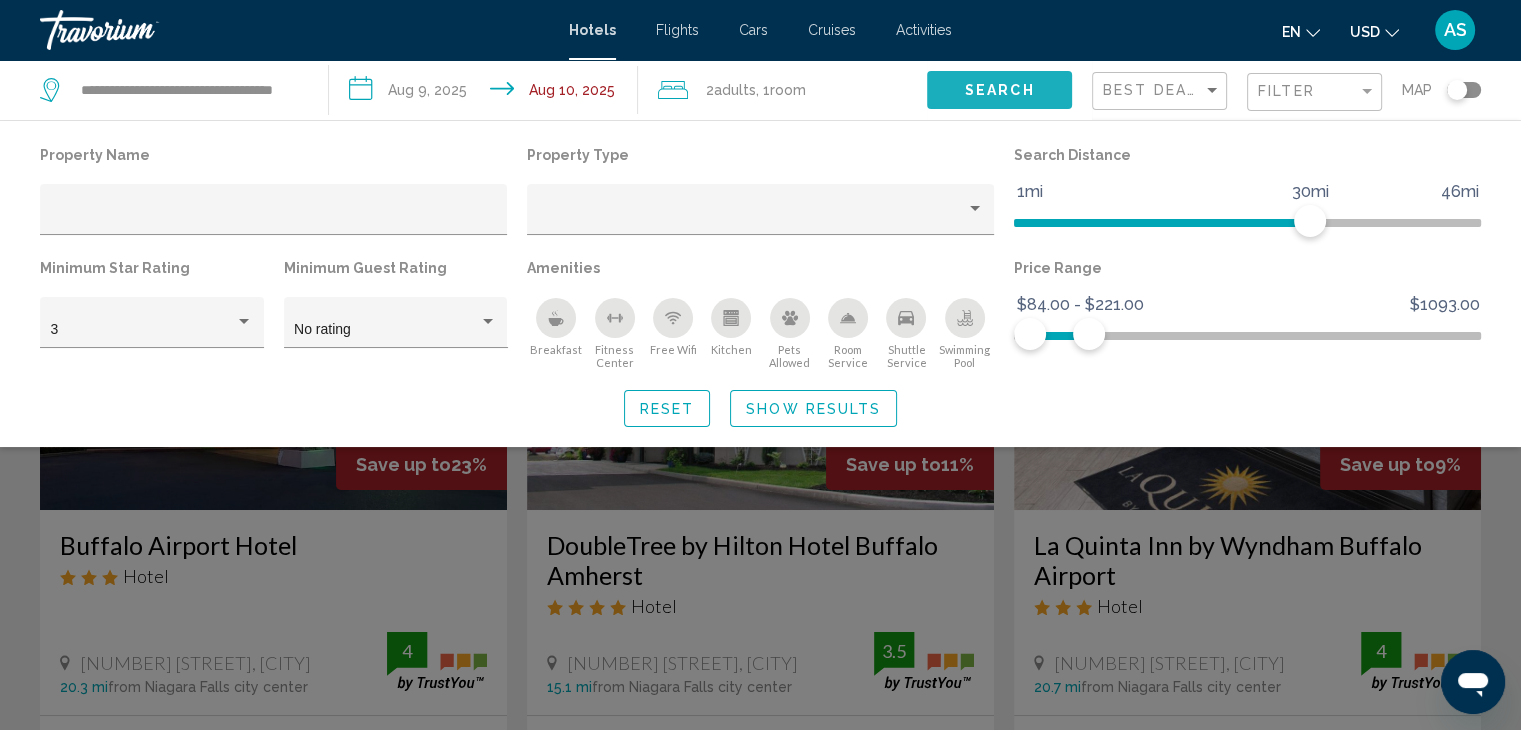 click on "Search" 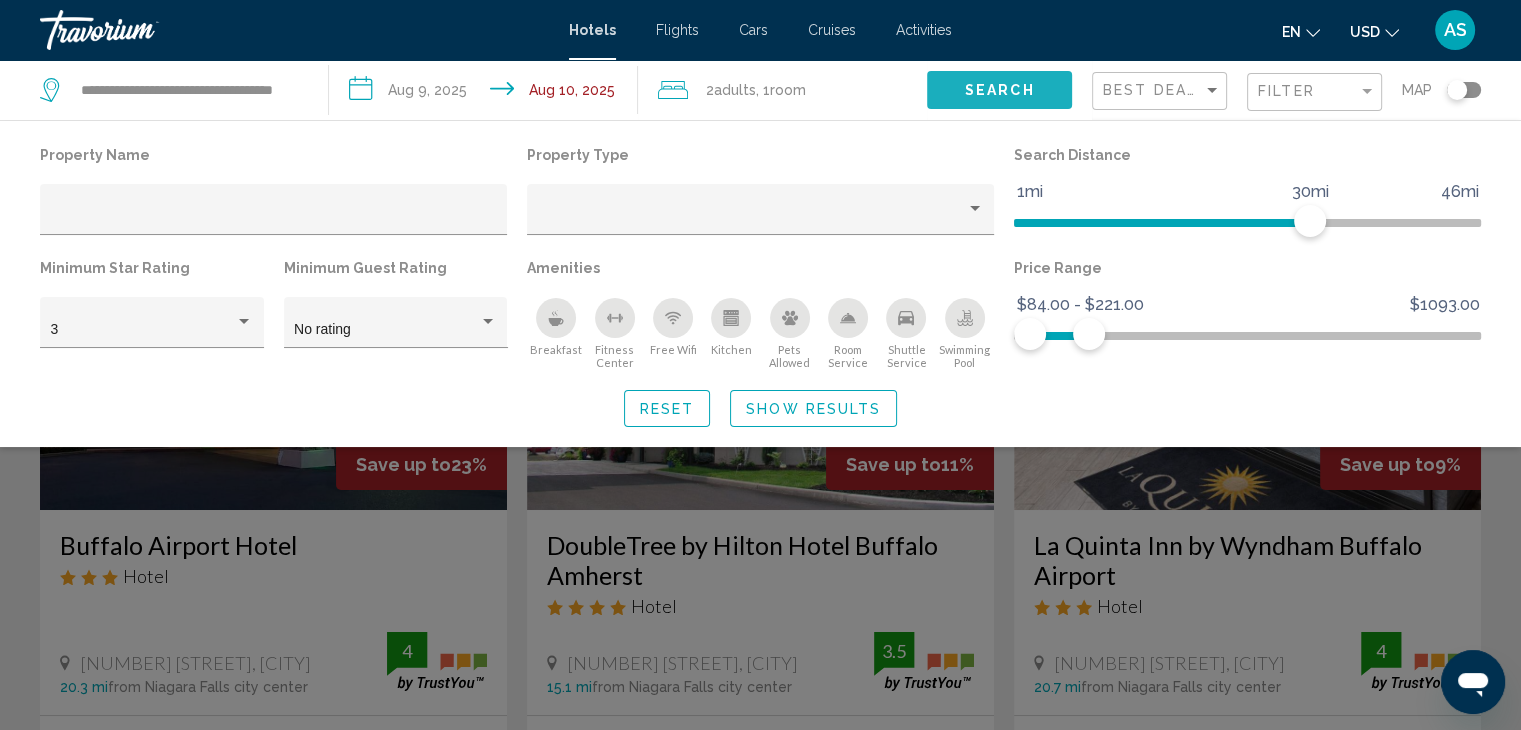click on "Search" 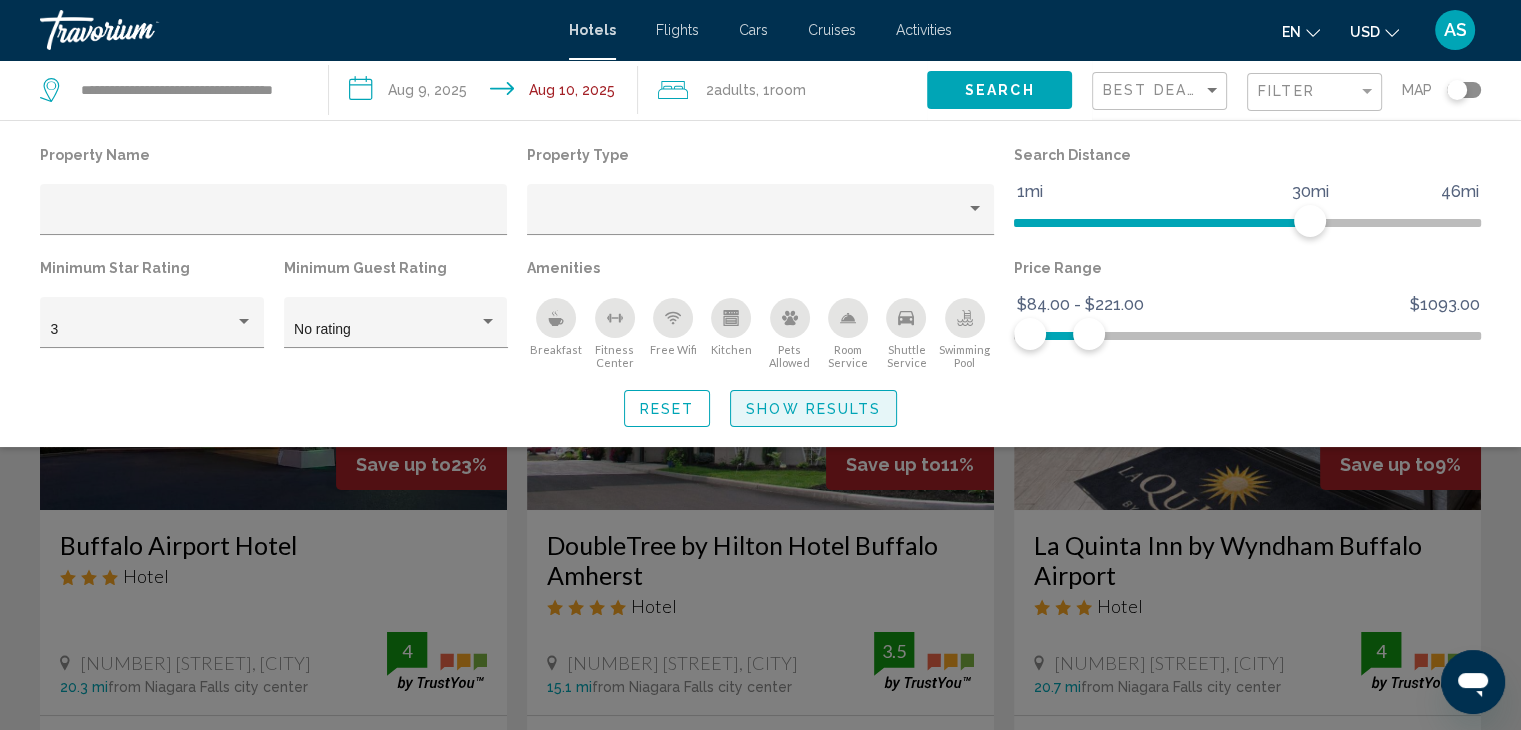 click on "Show Results" 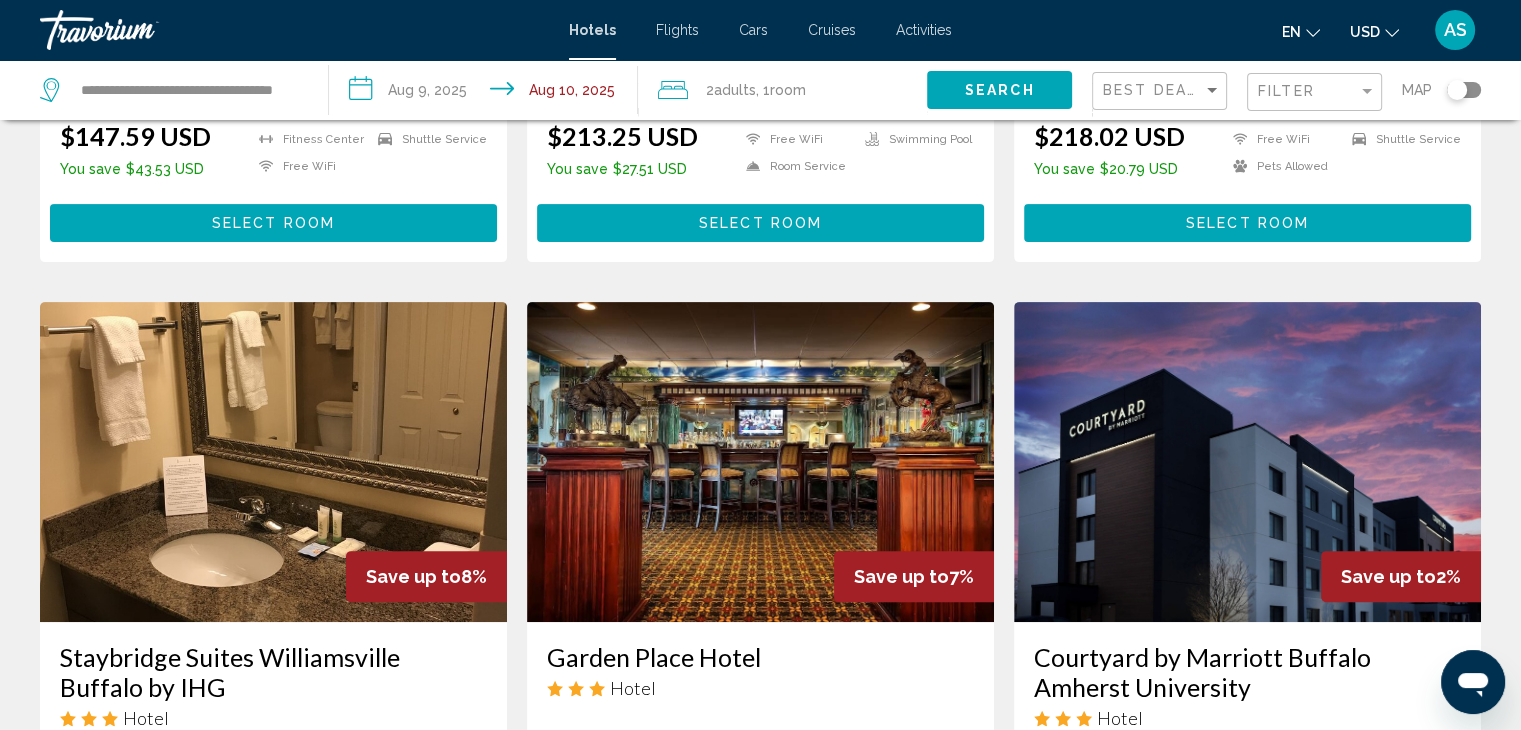 scroll, scrollTop: 1074, scrollLeft: 0, axis: vertical 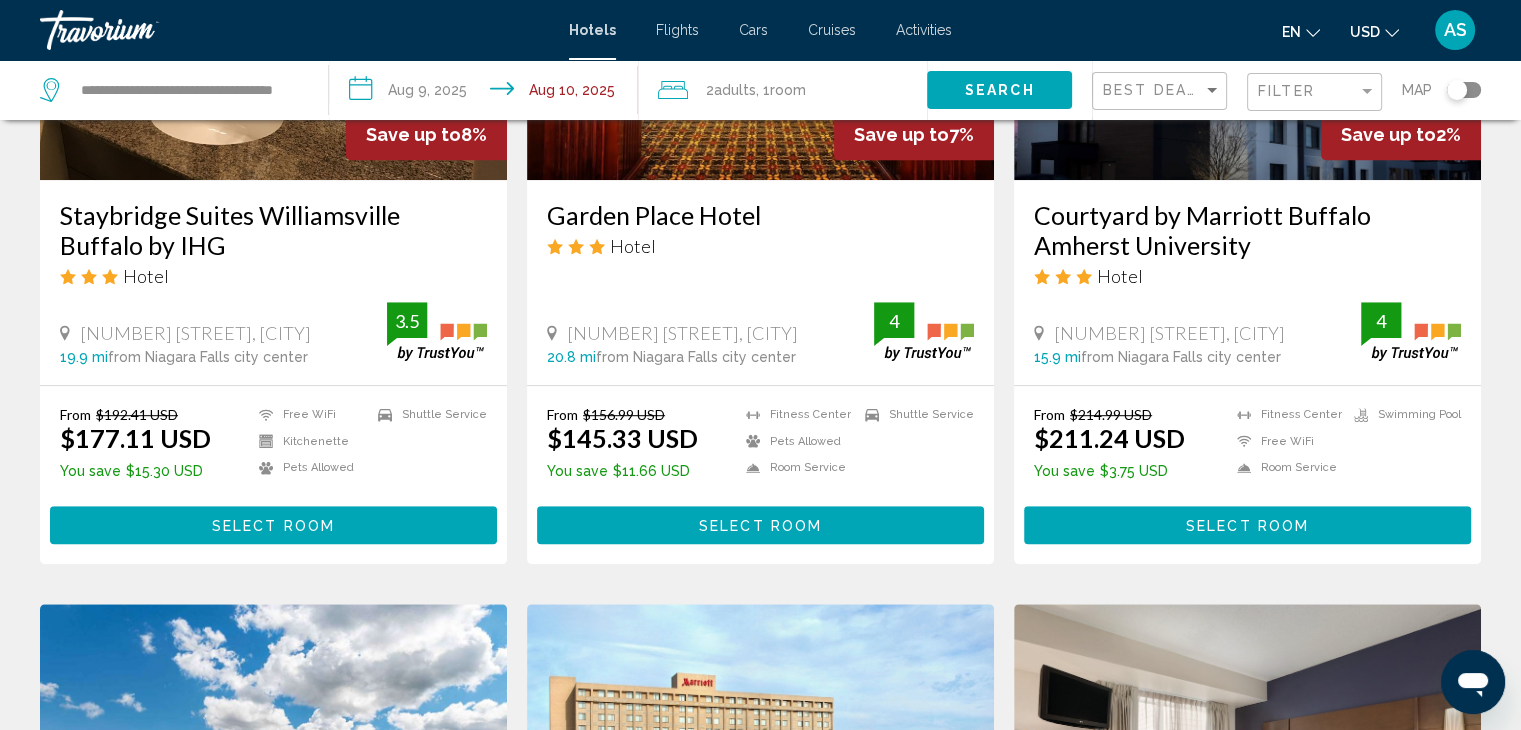 click on "Select Room" at bounding box center (273, 524) 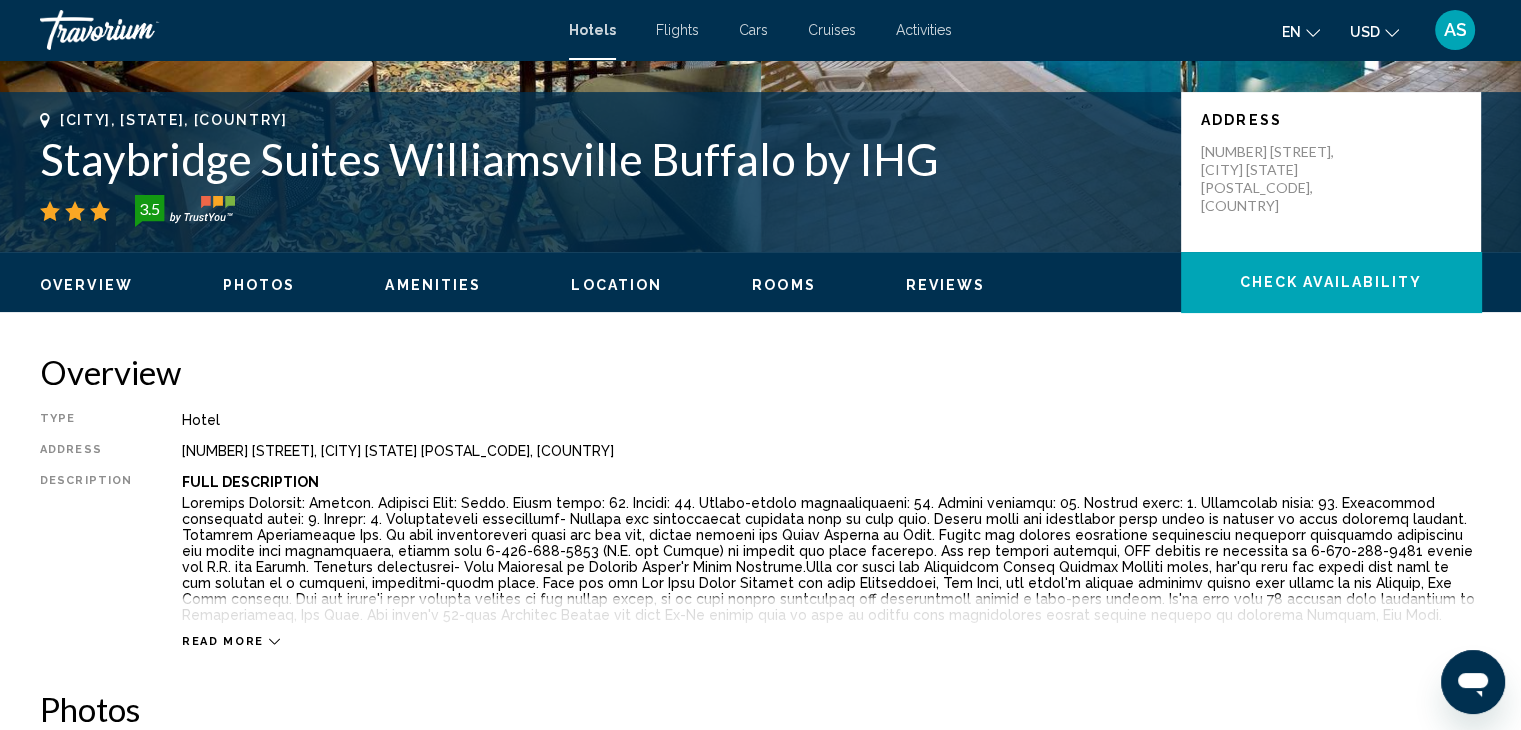 scroll, scrollTop: 388, scrollLeft: 0, axis: vertical 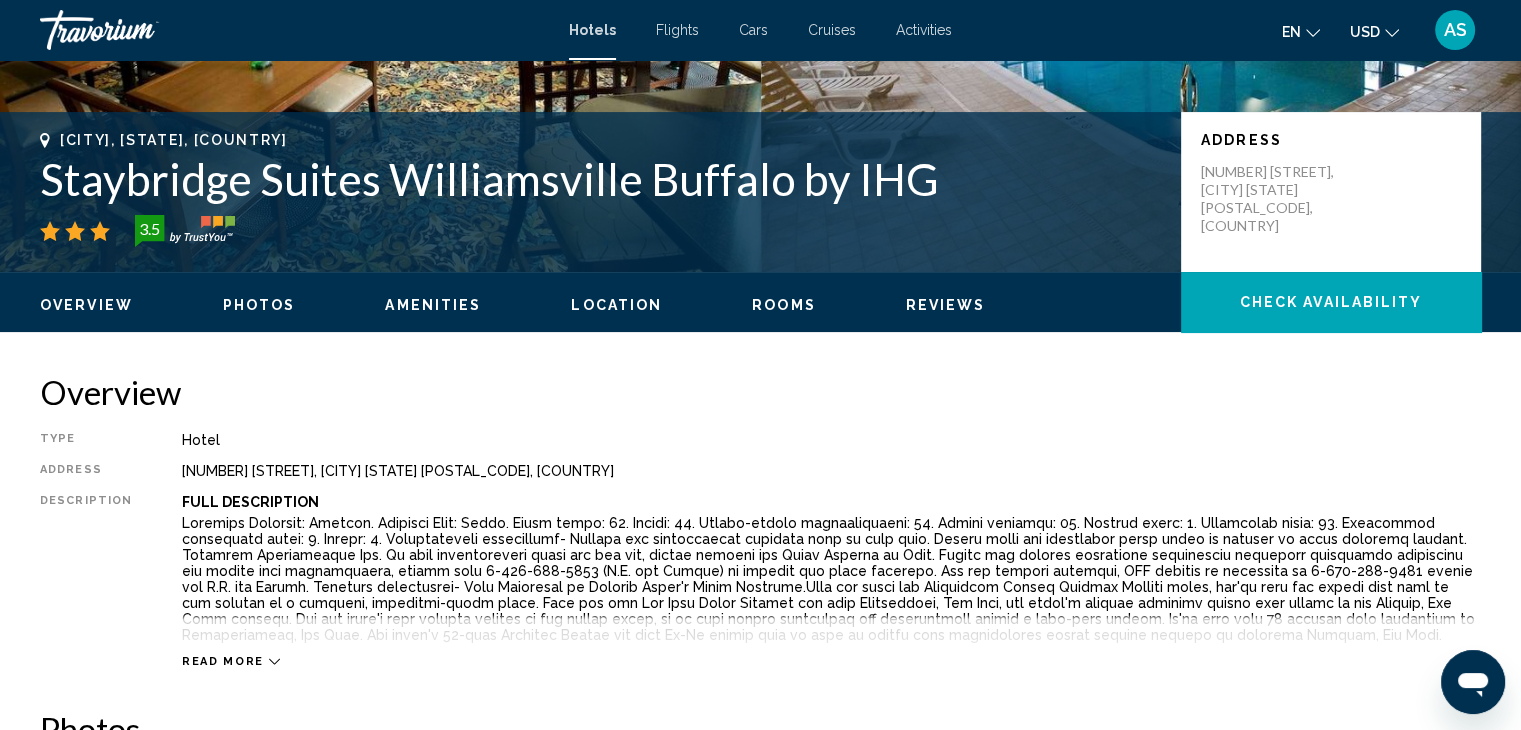 click 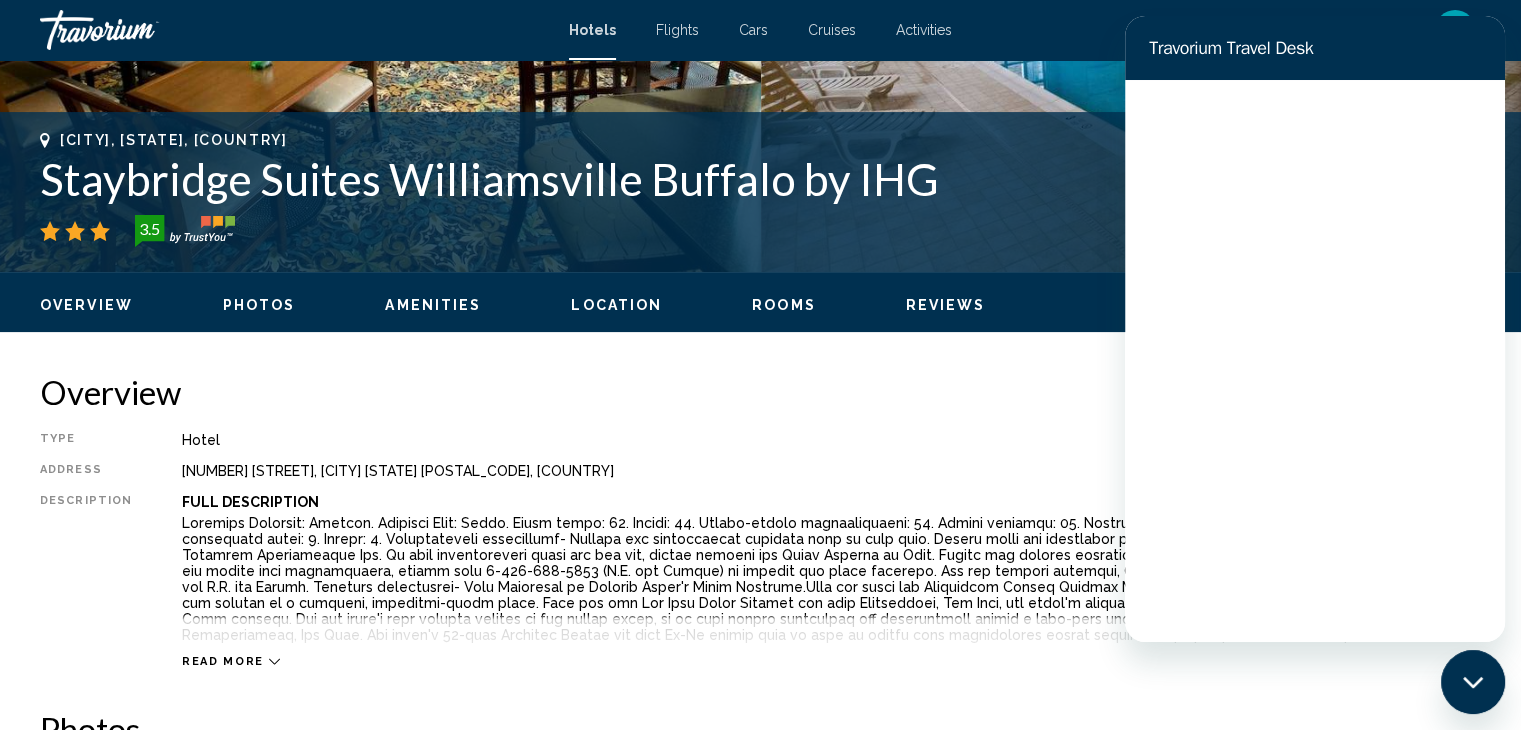 scroll, scrollTop: 0, scrollLeft: 0, axis: both 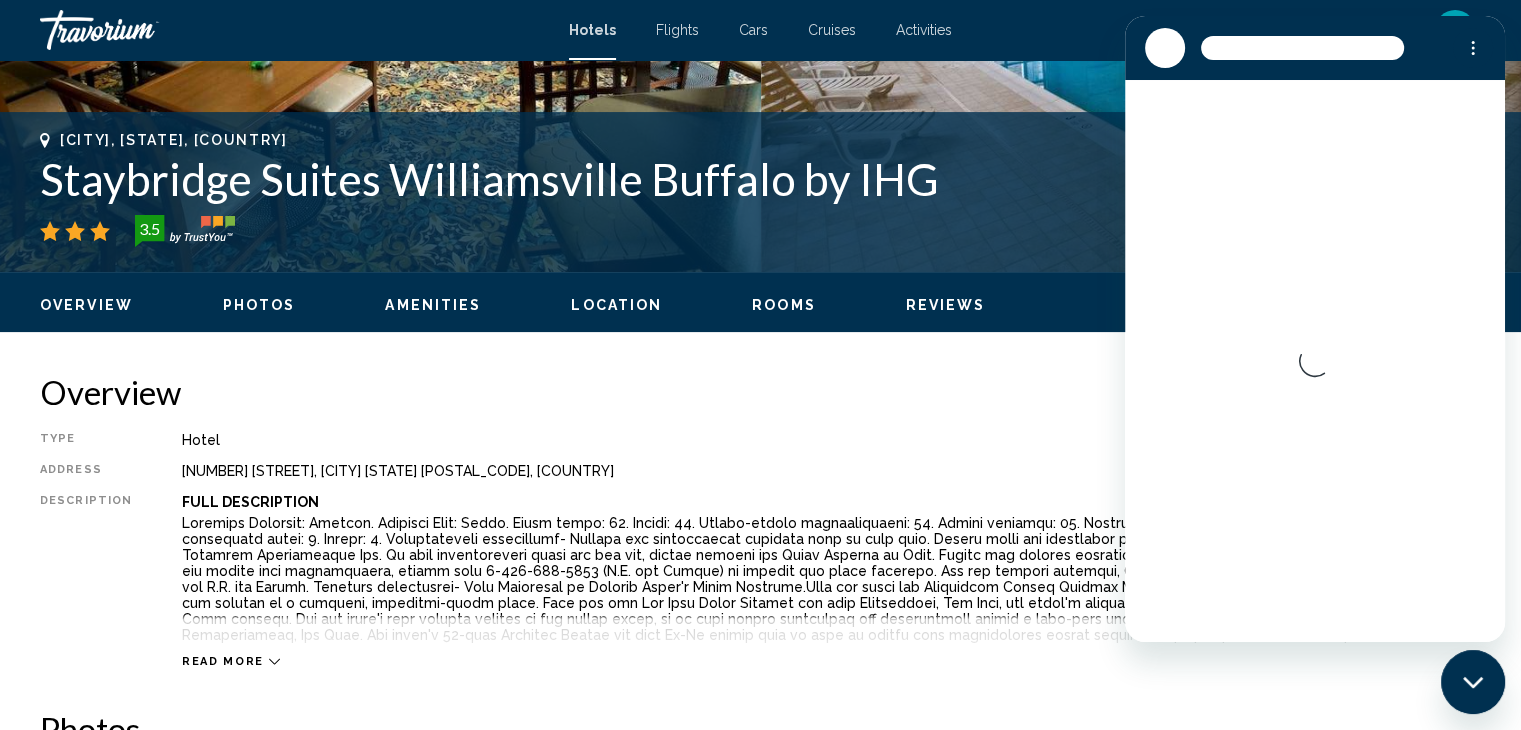 click at bounding box center [831, 619] 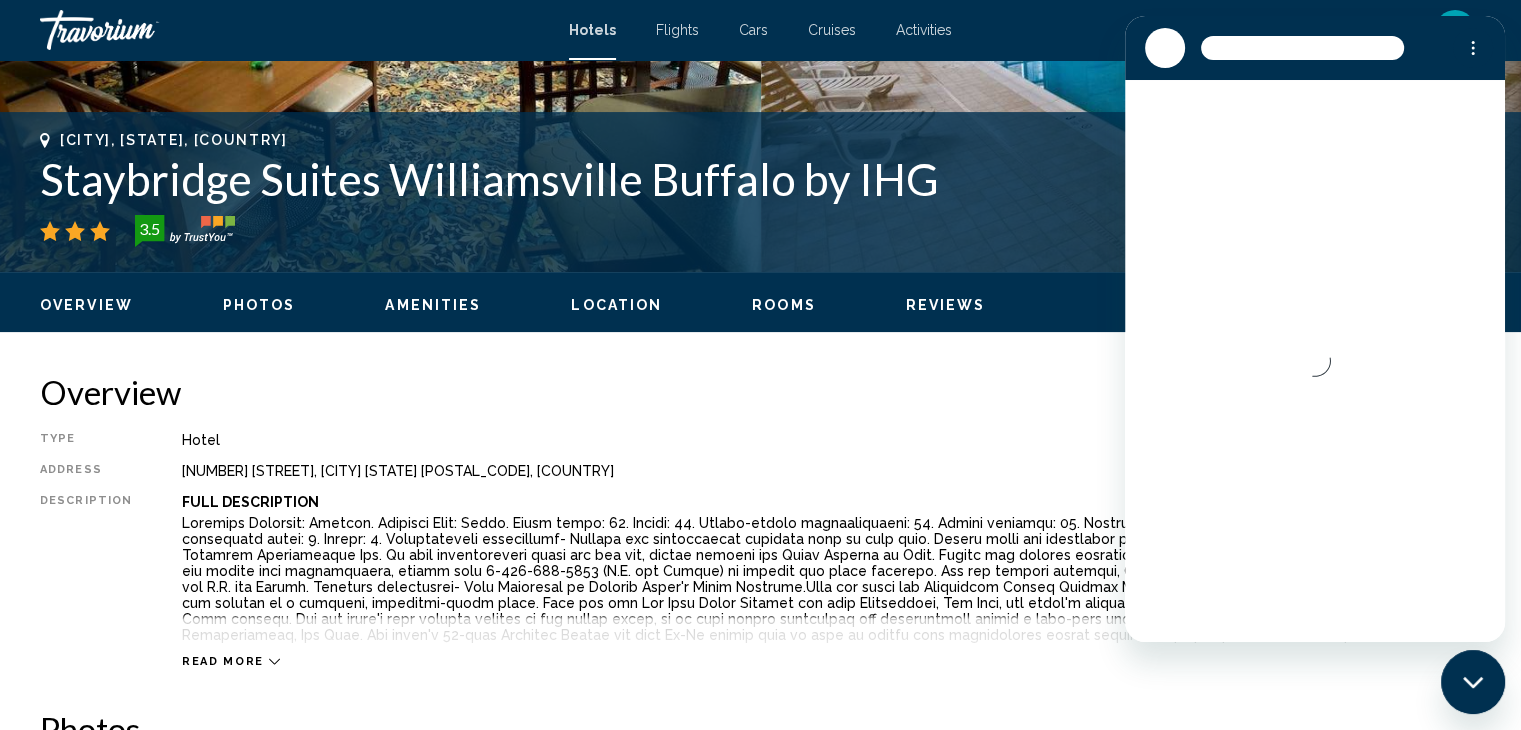 click at bounding box center [831, 619] 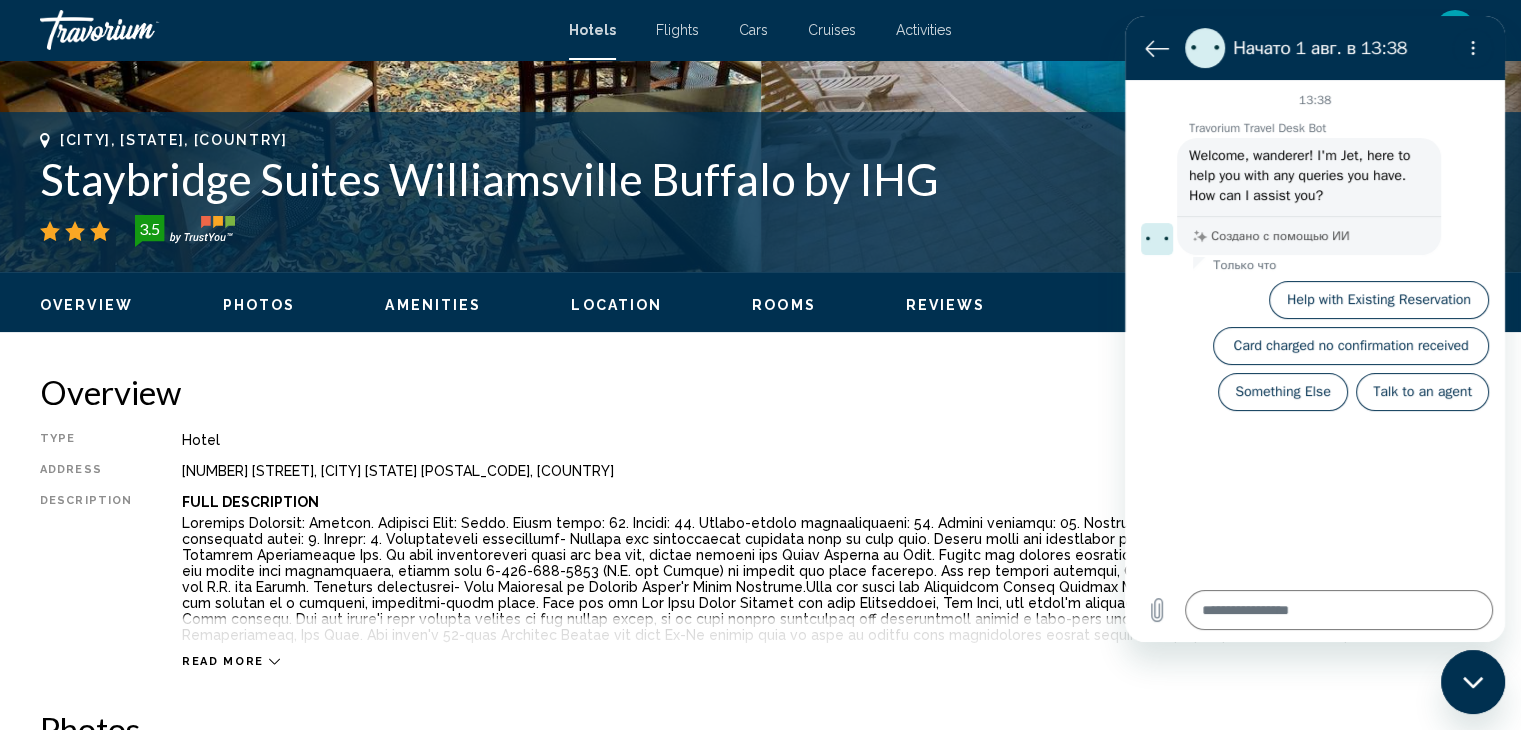 click at bounding box center (1473, 682) 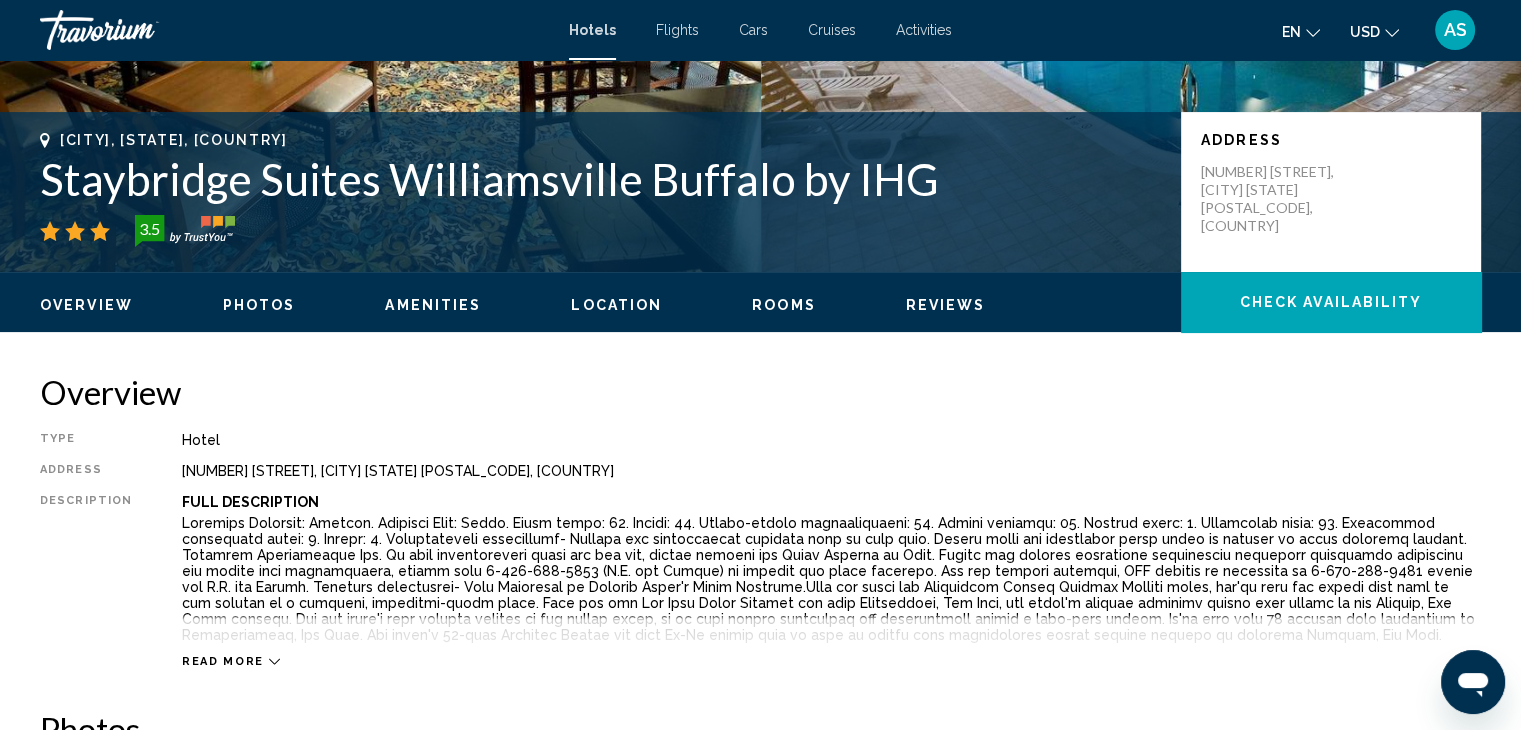 click 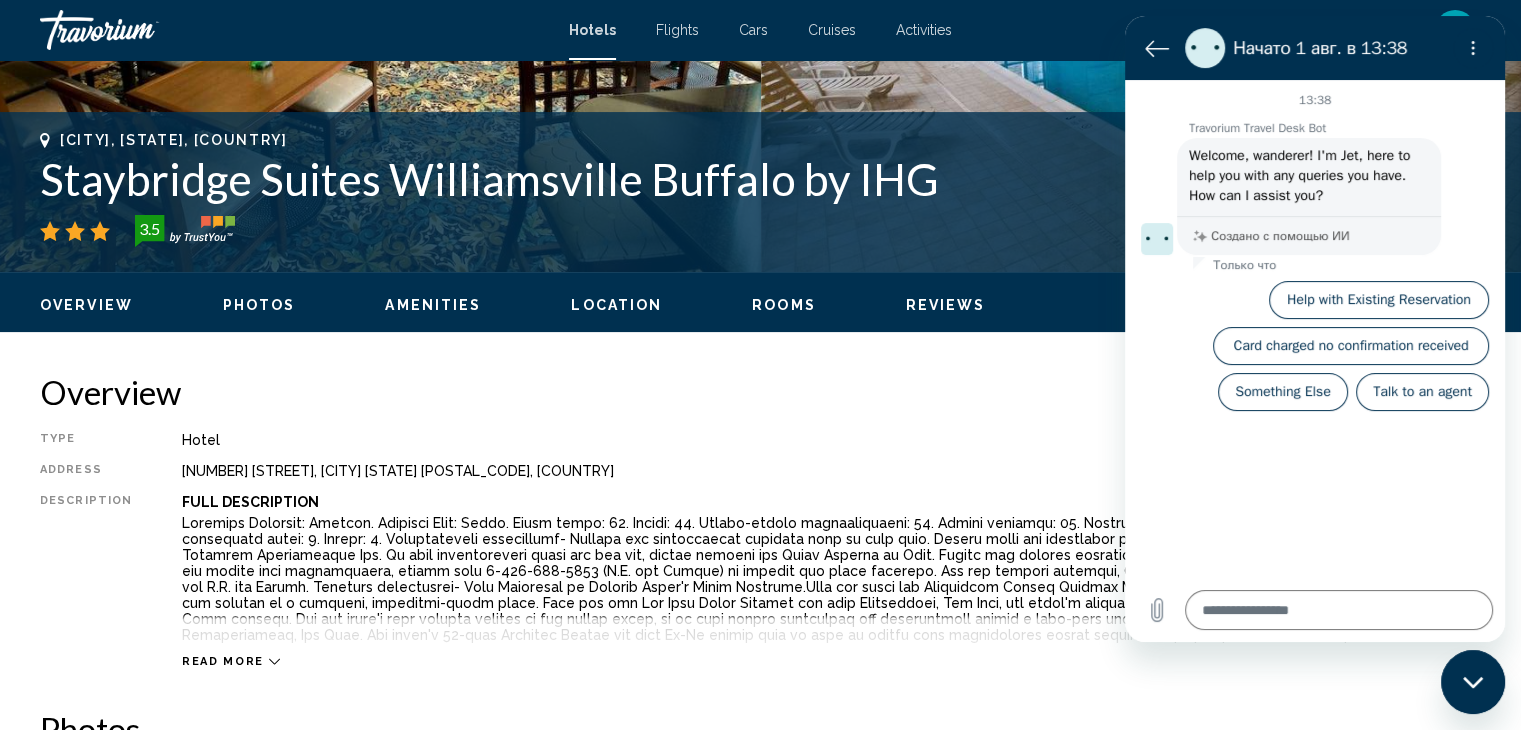 scroll, scrollTop: 0, scrollLeft: 0, axis: both 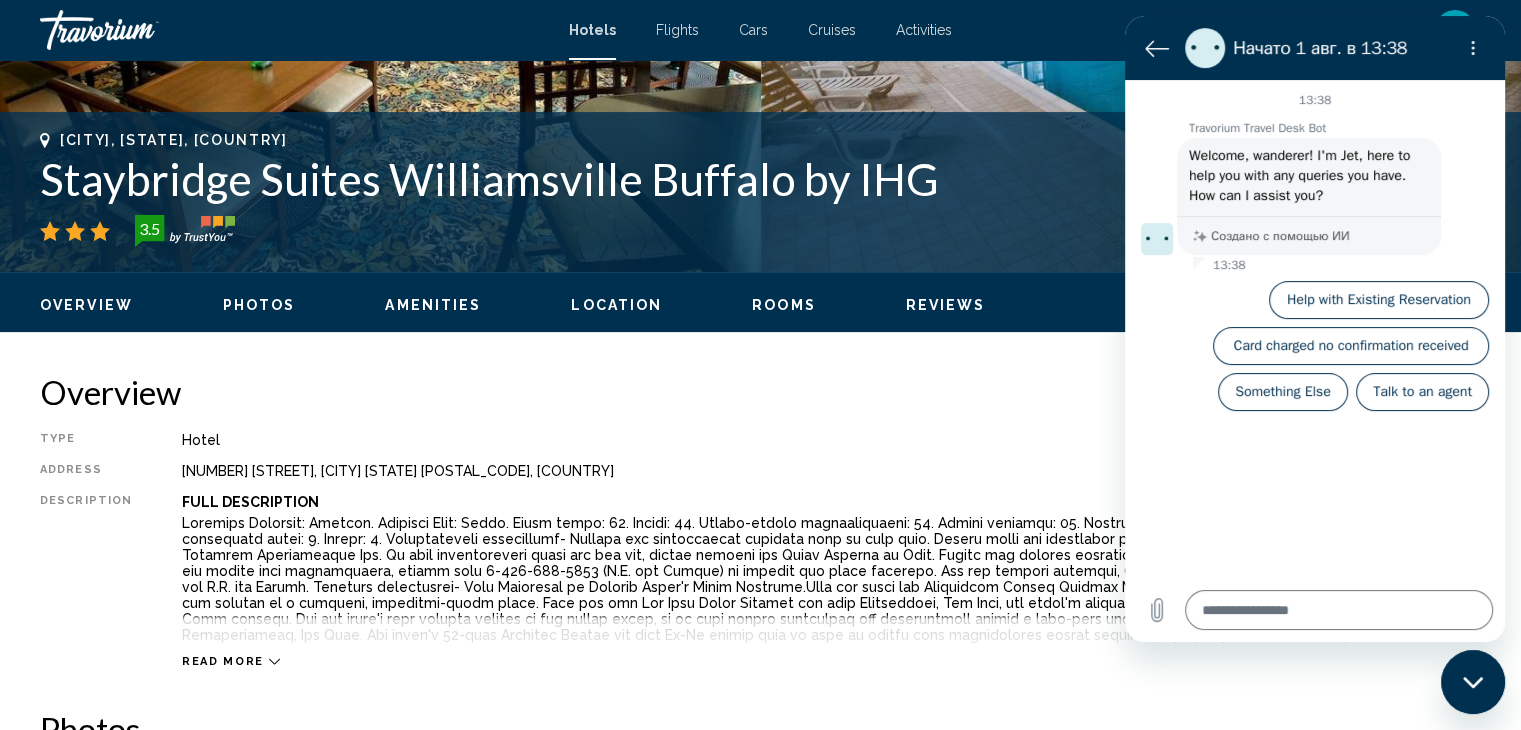 click on "Full Description" at bounding box center (831, 502) 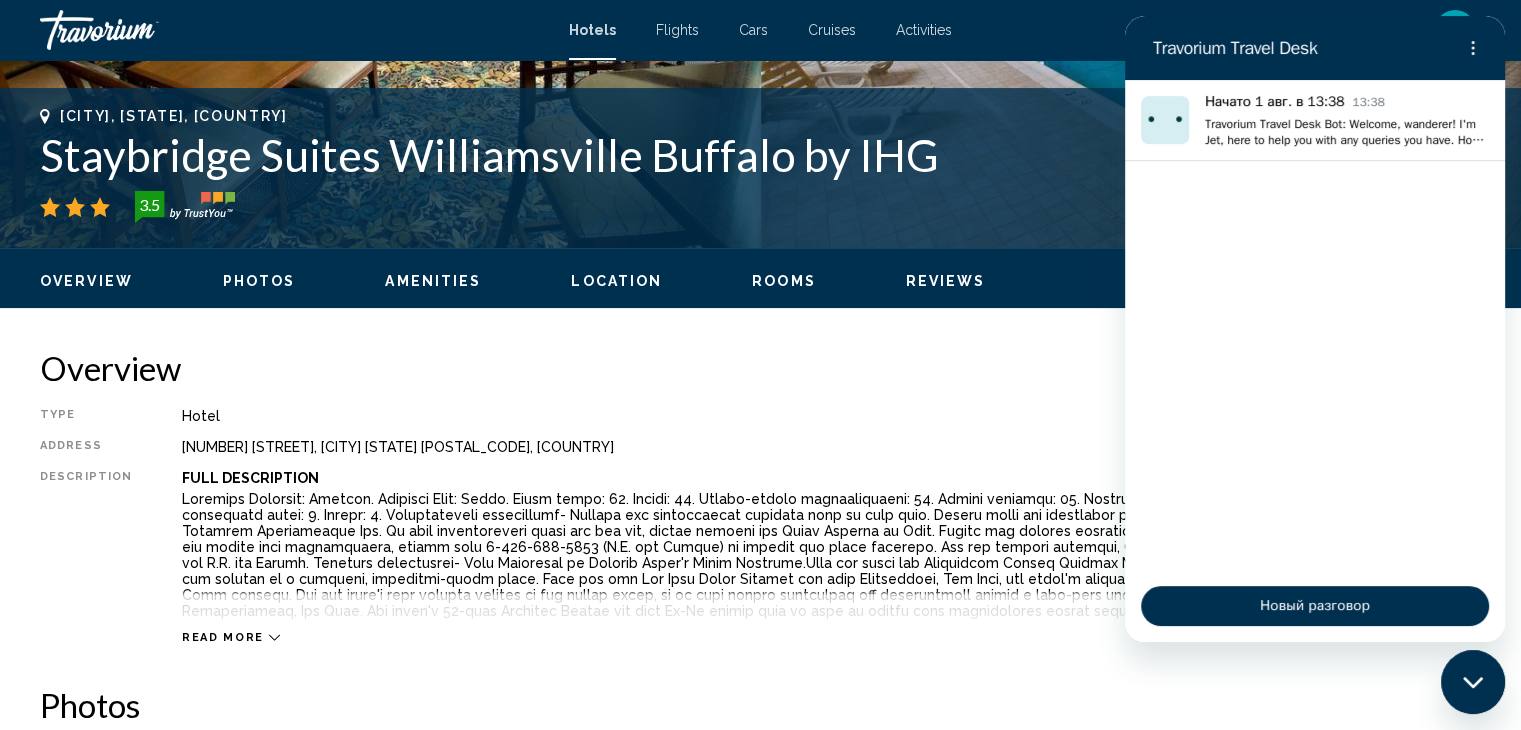 scroll, scrollTop: 412, scrollLeft: 0, axis: vertical 